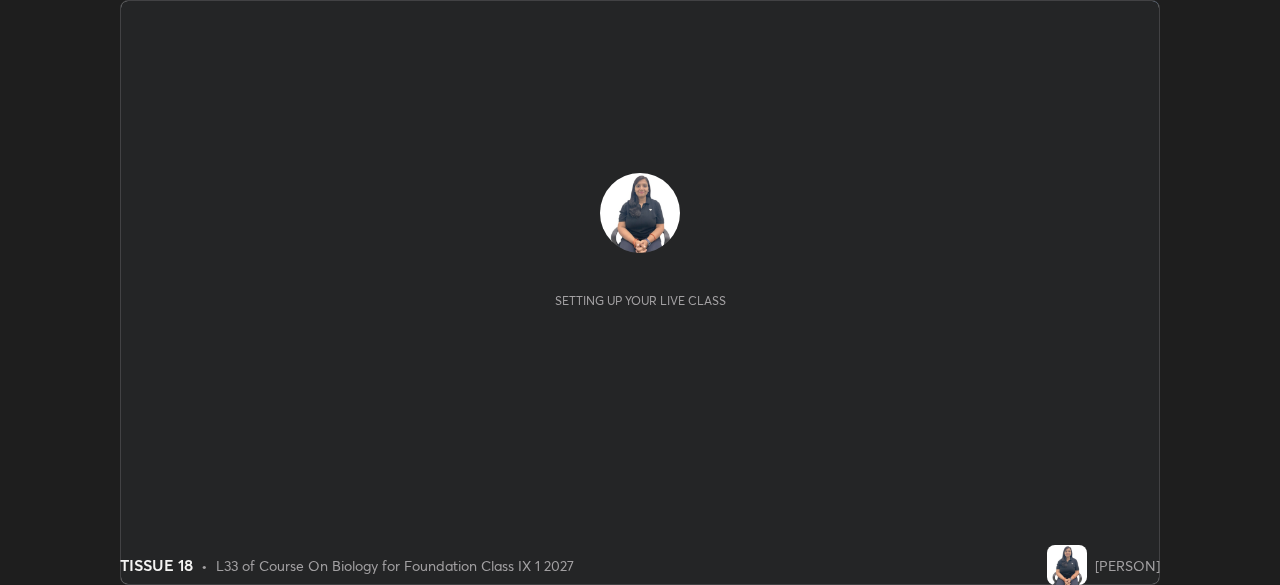scroll, scrollTop: 0, scrollLeft: 0, axis: both 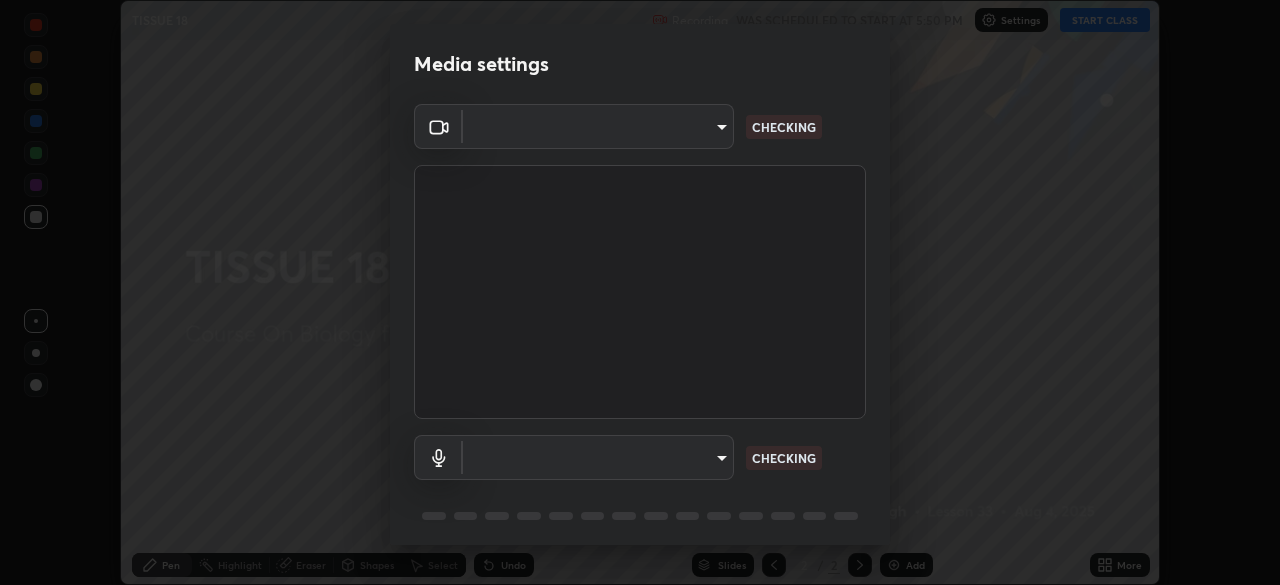 type on "b4e1421f6c5060577252b130237662f08d19228d59f93fcd840f6b1a72f24613" 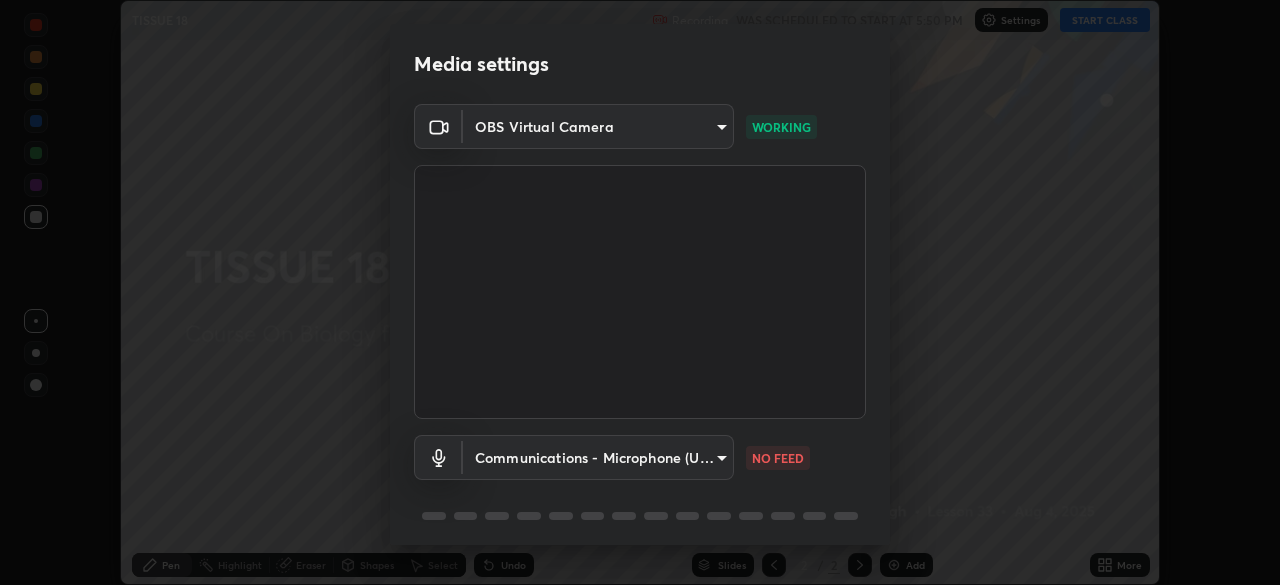 click on "Erase all TISSUE 18 Recording WAS SCHEDULED TO START AT  5:50 PM Settings START CLASS Setting up your live class TISSUE 18 • L33 of Course On Biology for Foundation Class IX 1 2027 [PERSON] Pen Highlight Eraser Shapes Select Undo Slides 2 / 2 Add More No doubts shared Encourage your learners to ask a doubt for better clarity Report an issue Reason for reporting Buffering Chat not working Audio - Video sync issue Educator video quality low ​ Attach an image Report Media settings OBS Virtual Camera b4e1421f6c5060577252b130237662f08d19228d59f93fcd840f6b1a72f24613 WORKING Communications - Microphone (USBAudio2.0) communications NO FEED 1 / 5 Next" at bounding box center (640, 292) 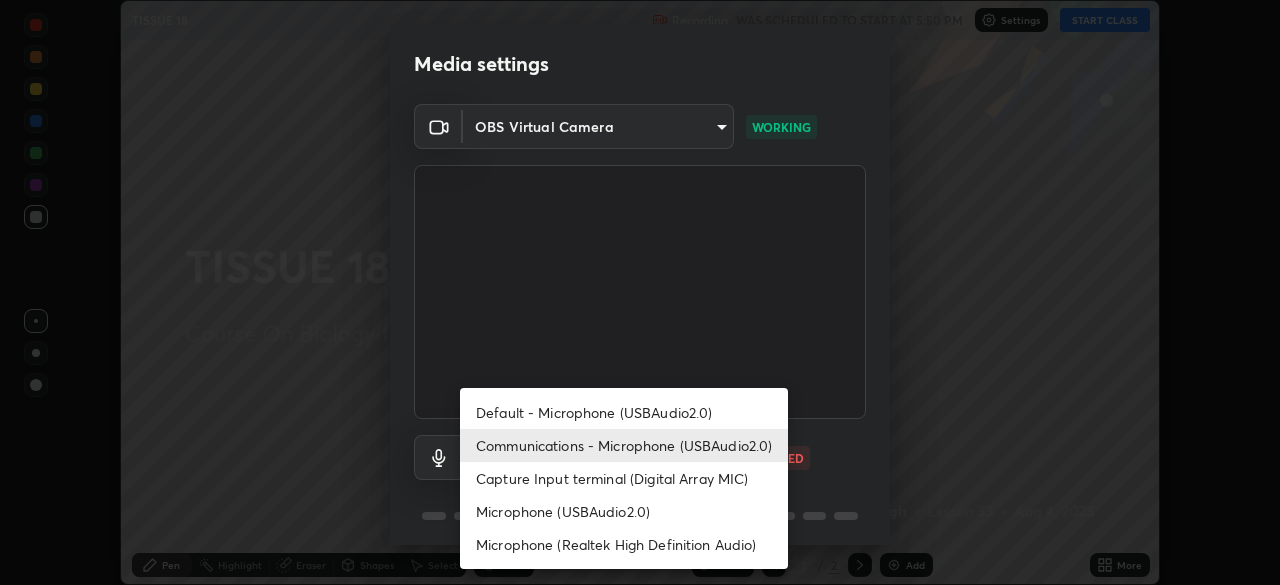click on "Default - Microphone (USBAudio2.0)" at bounding box center [624, 412] 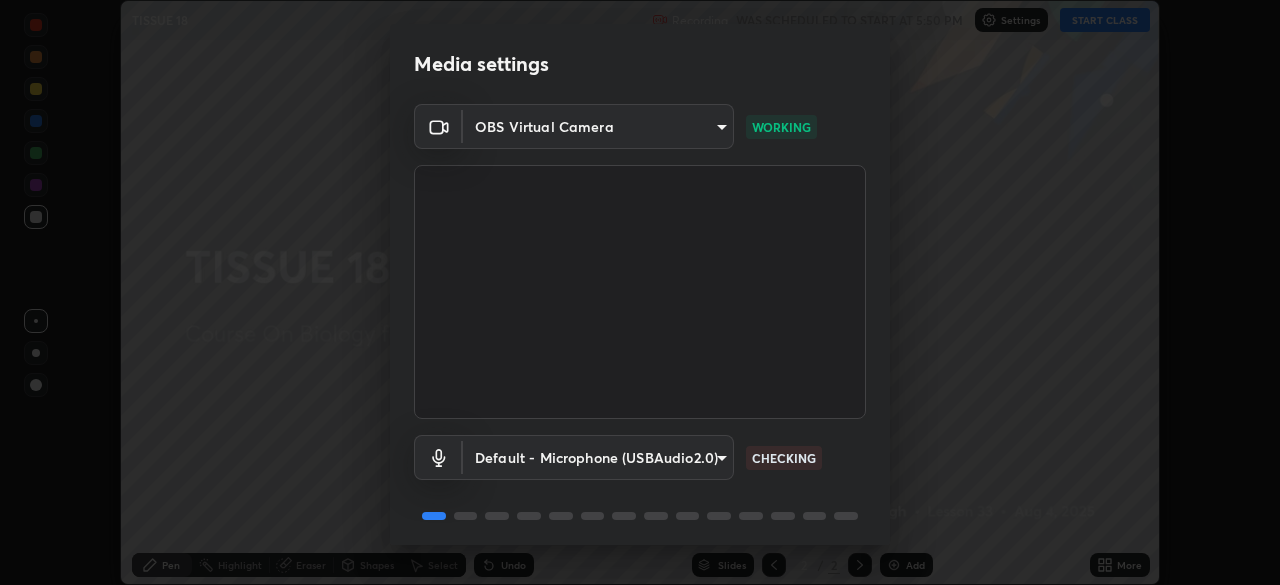 click on "Erase all TISSUE 18 Recording WAS SCHEDULED TO START AT  5:50 PM Settings START CLASS Setting up your live class TISSUE 18 • L33 of Course On Biology for Foundation Class IX 1 2027 [PERSON] Pen Highlight Eraser Shapes Select Undo Slides 2 / 2 Add More No doubts shared Encourage your learners to ask a doubt for better clarity Report an issue Reason for reporting Buffering Chat not working Audio - Video sync issue Educator video quality low ​ Attach an image Report Media settings OBS Virtual Camera b4e1421f6c5060577252b130237662f08d19228d59f93fcd840f6b1a72f24613 WORKING Default - Microphone (USBAudio2.0) default CHECKING 1 / 5 Next" at bounding box center [640, 292] 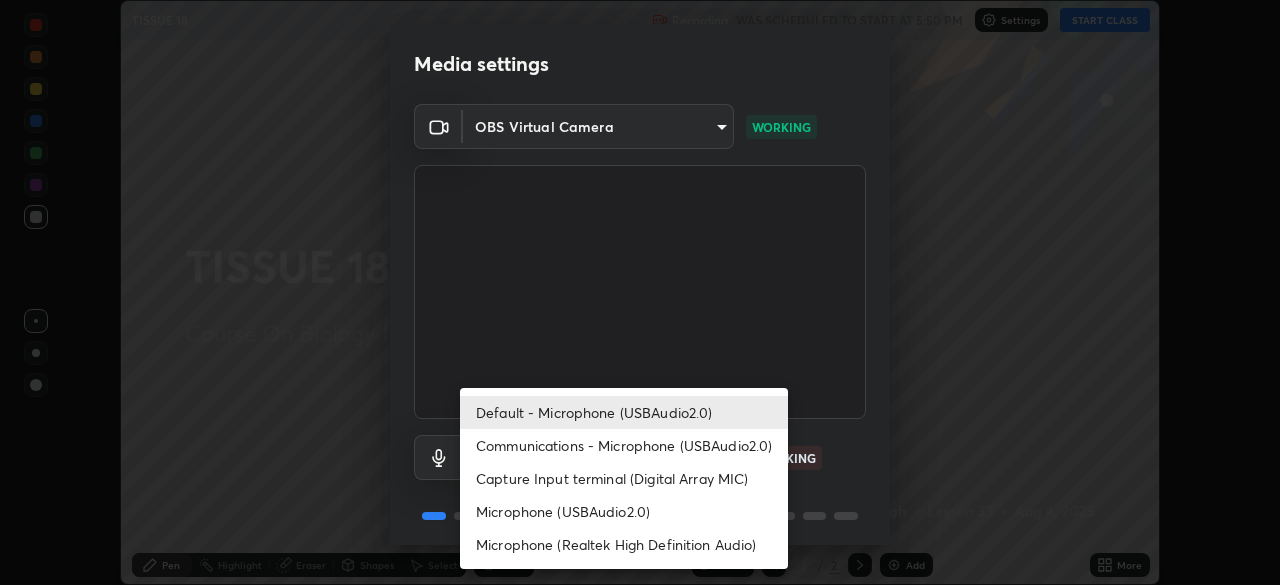click on "Communications - Microphone (USBAudio2.0)" at bounding box center (624, 445) 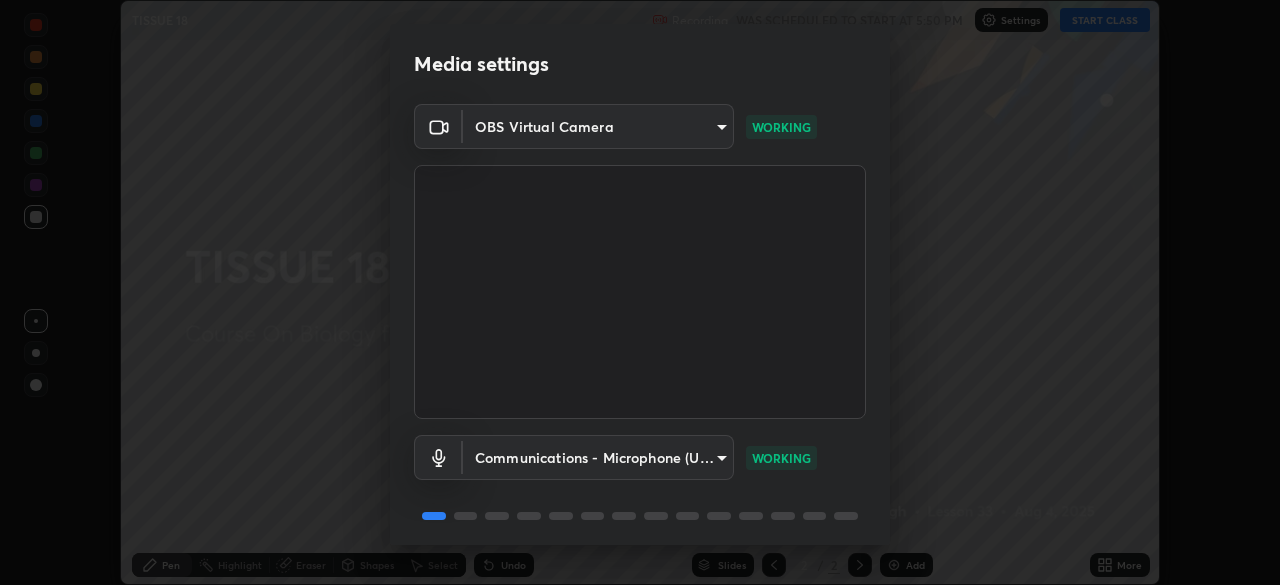 scroll, scrollTop: 71, scrollLeft: 0, axis: vertical 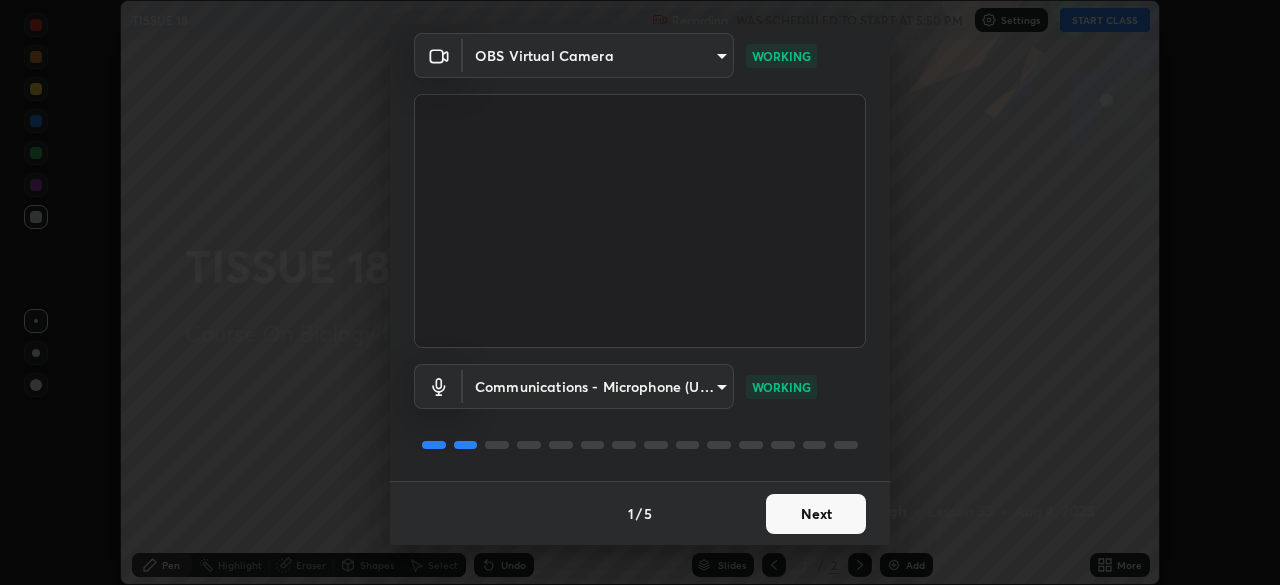 click on "Next" at bounding box center (816, 514) 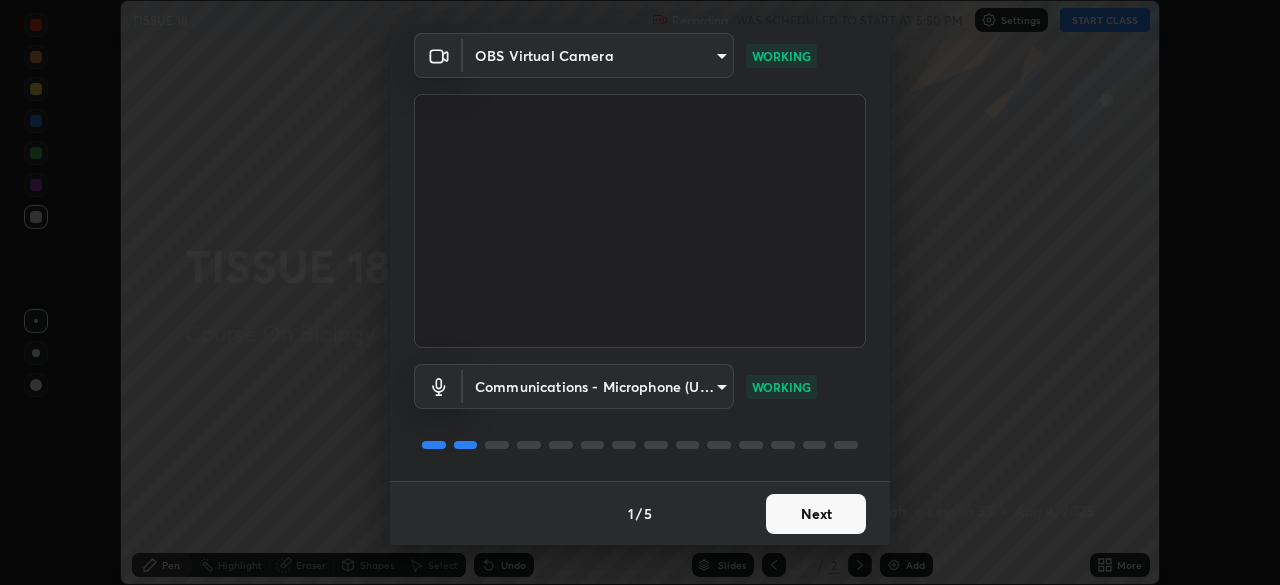 scroll, scrollTop: 0, scrollLeft: 0, axis: both 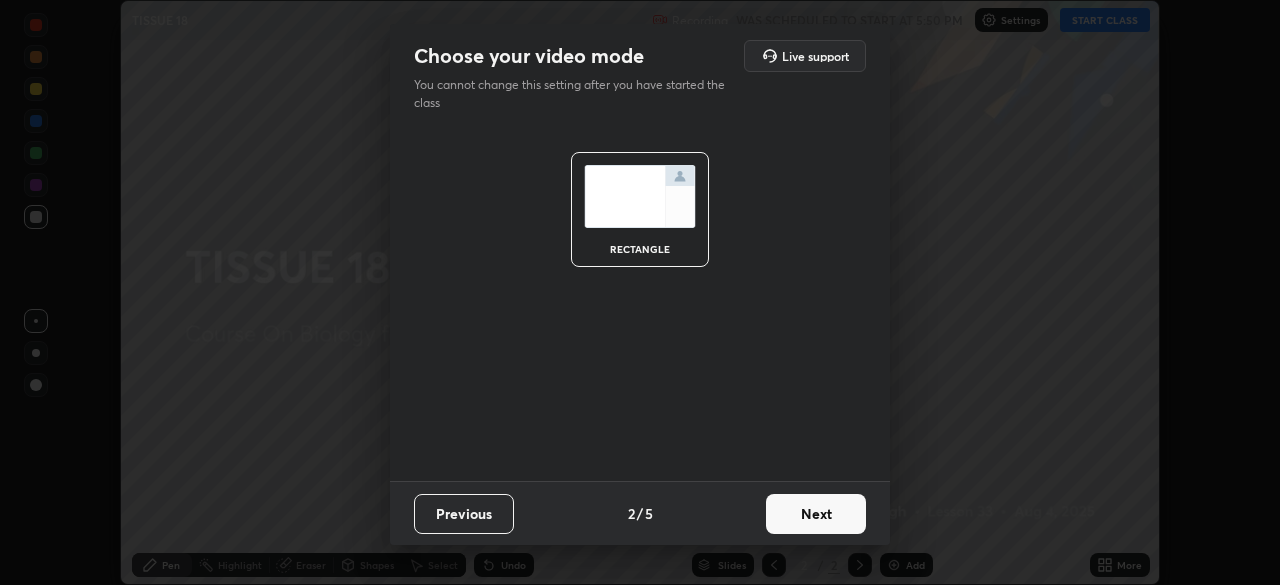 click on "Next" at bounding box center (816, 514) 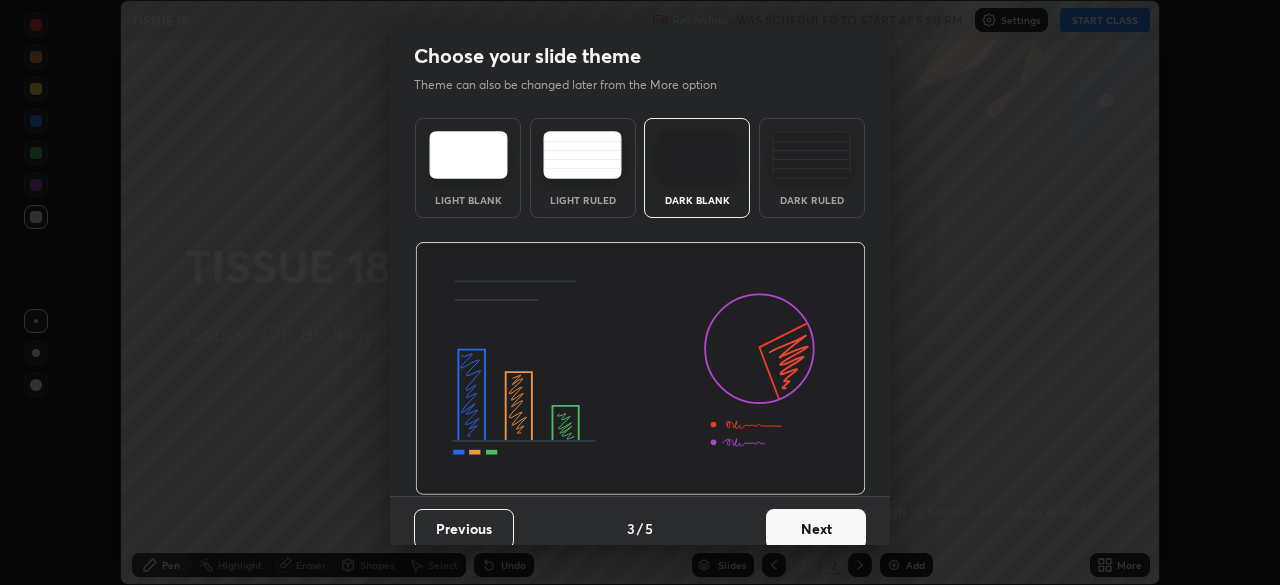 click on "Next" at bounding box center [816, 529] 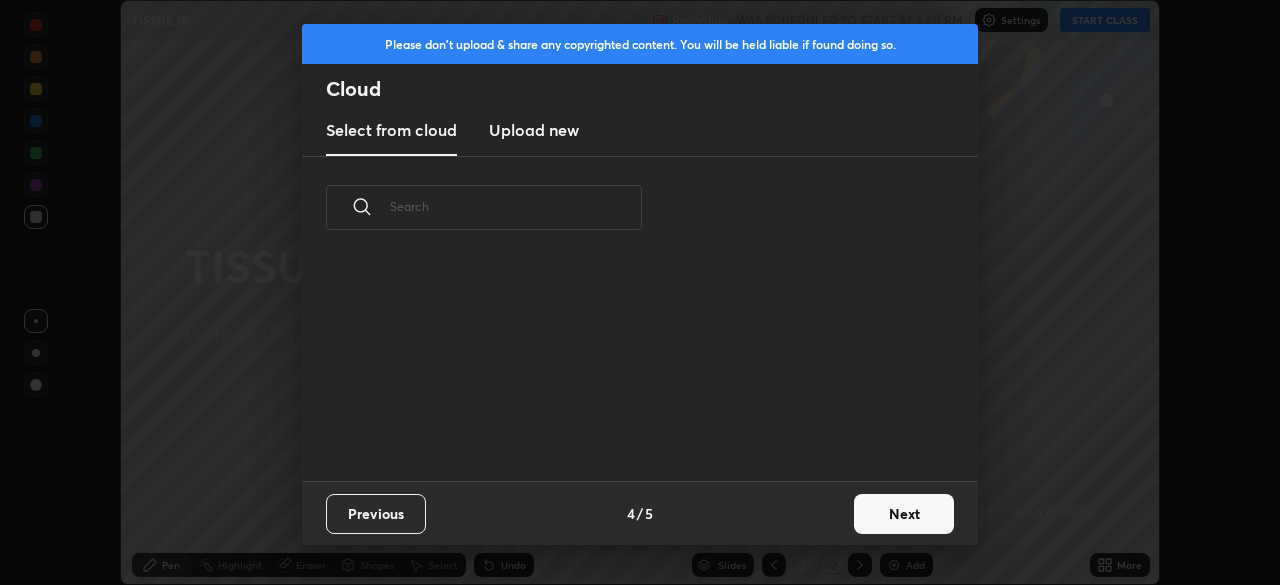 click on "Next" at bounding box center (904, 514) 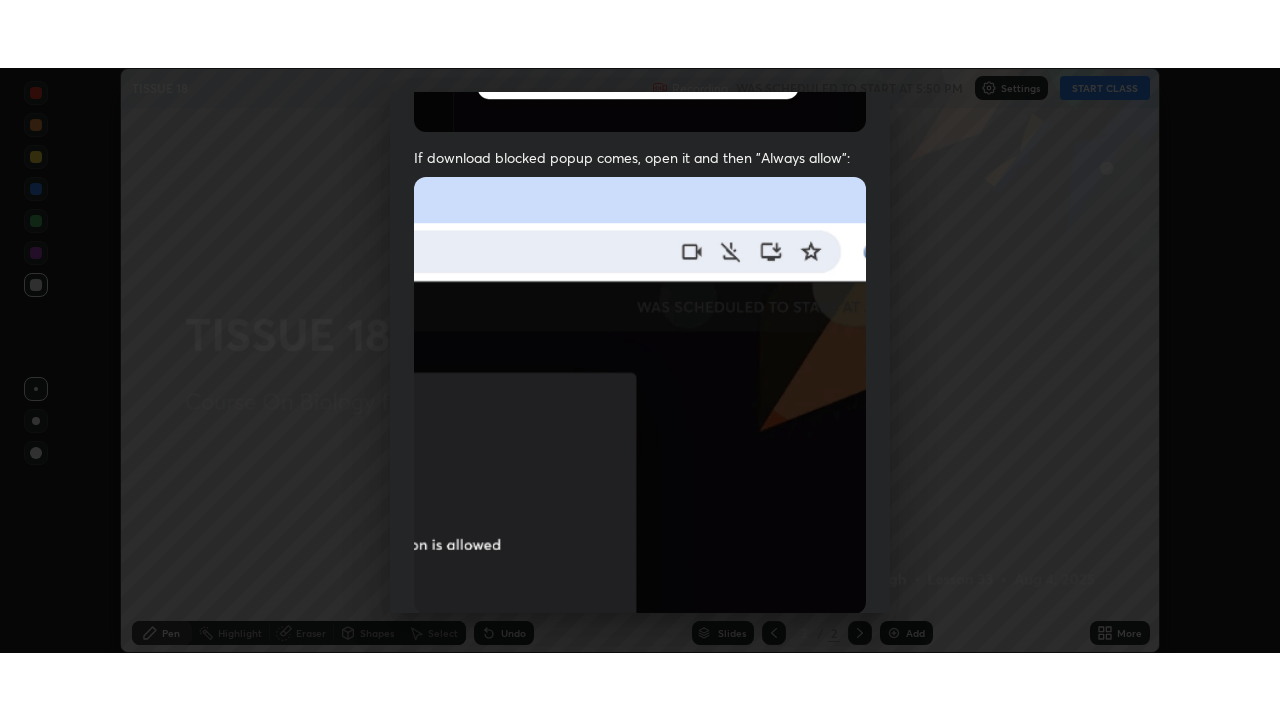 scroll, scrollTop: 479, scrollLeft: 0, axis: vertical 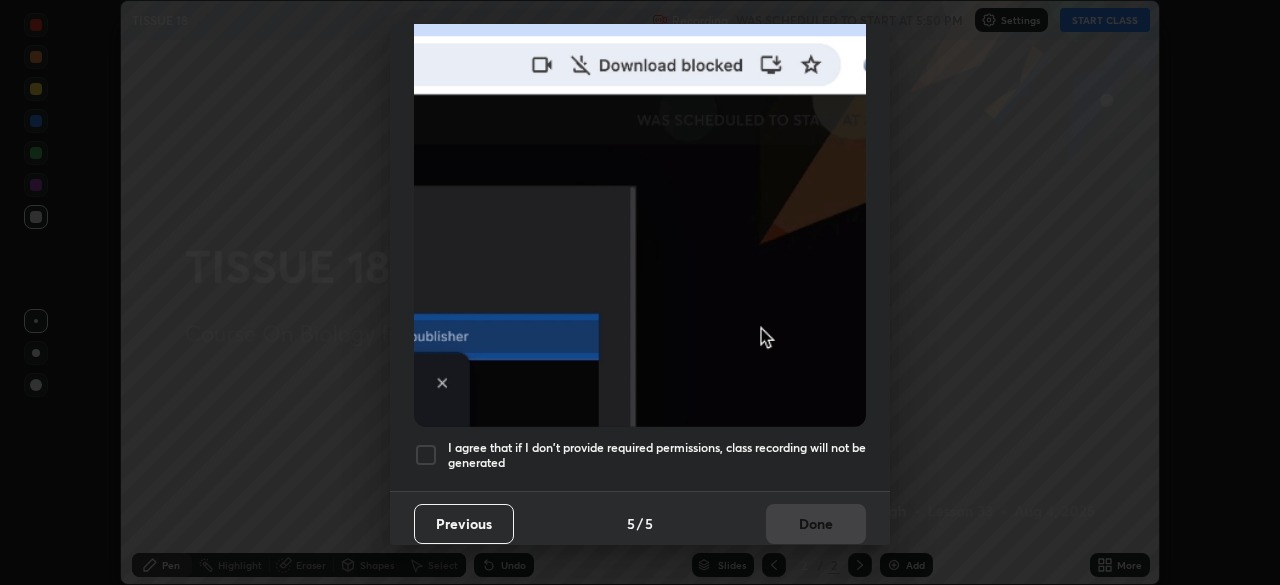 click at bounding box center (426, 455) 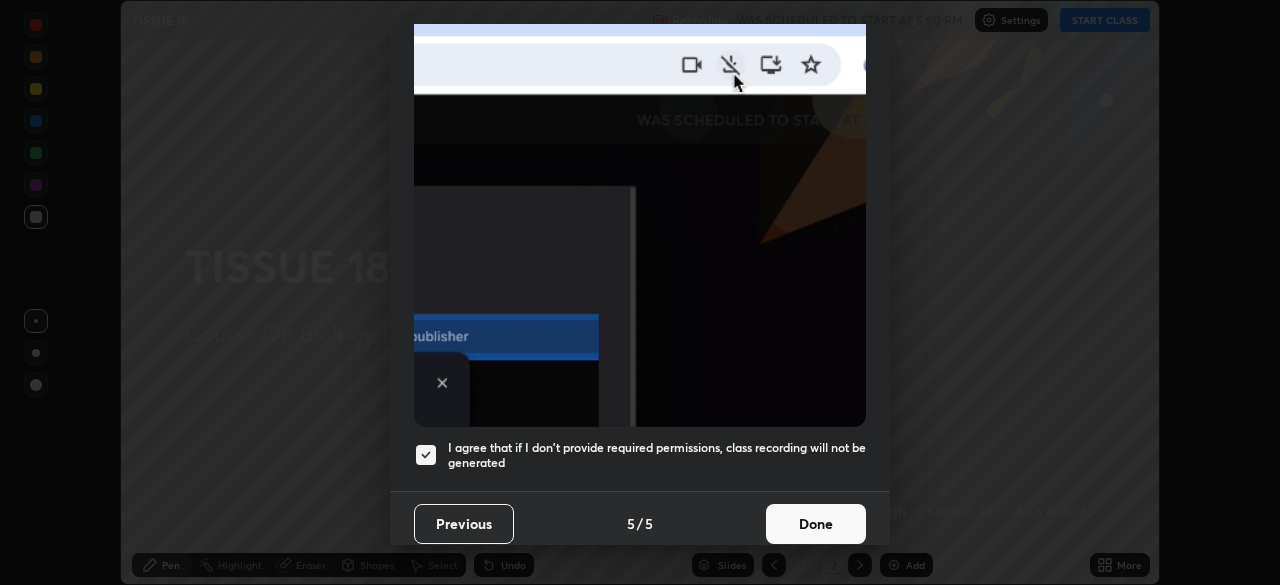 click on "Done" at bounding box center (816, 524) 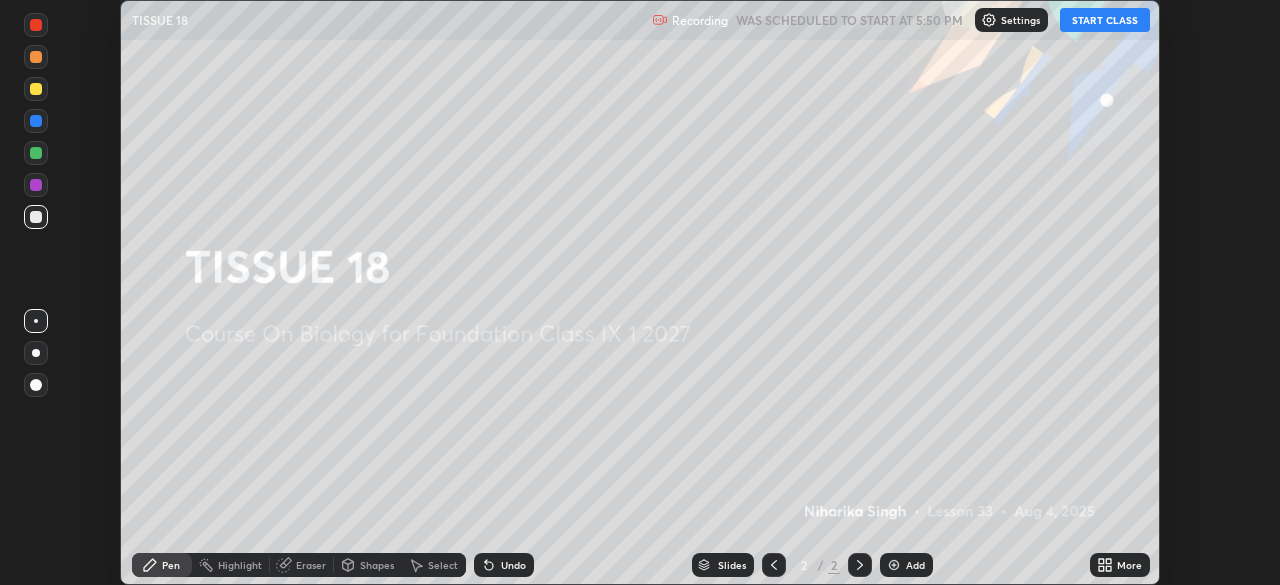 click on "START CLASS" at bounding box center (1105, 20) 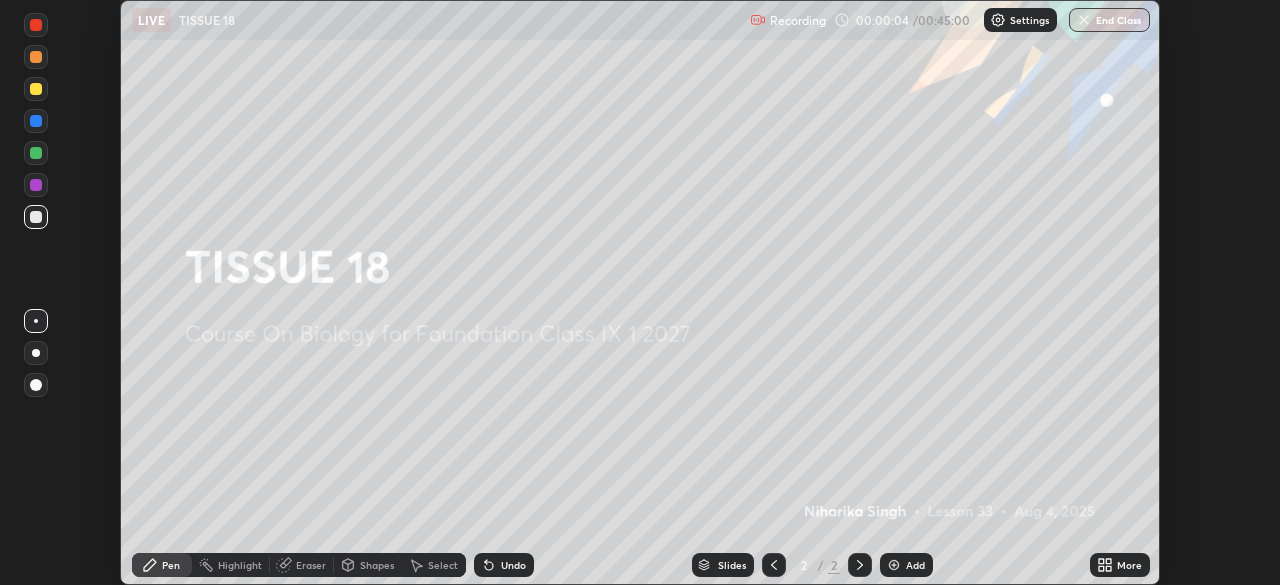 click on "More" at bounding box center (1129, 565) 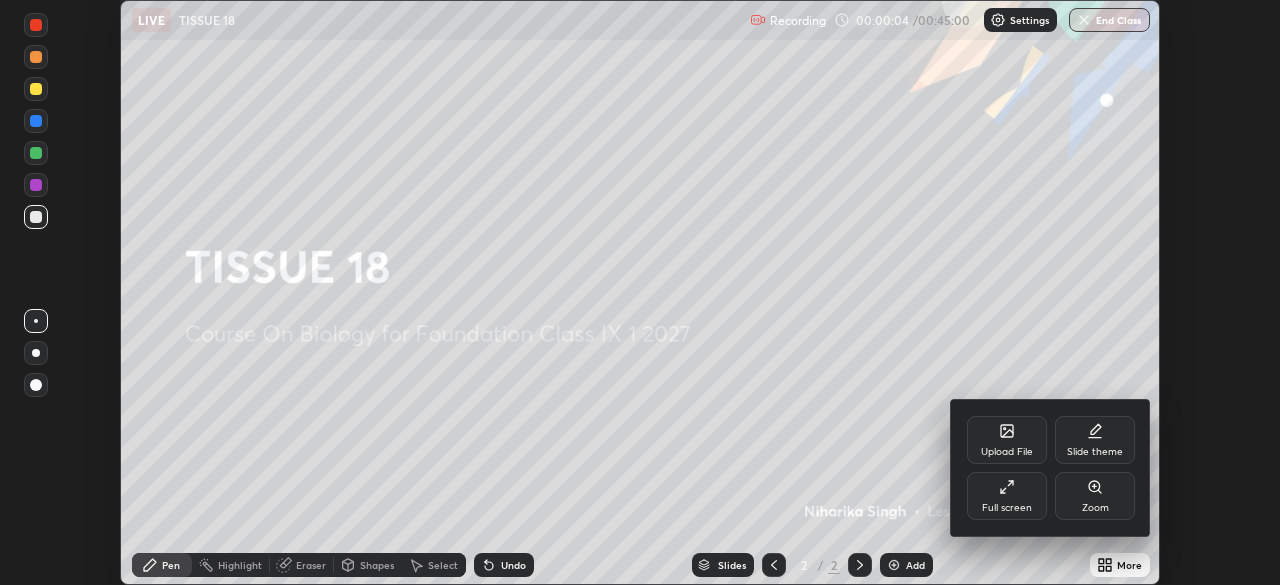 click on "Full screen" at bounding box center (1007, 496) 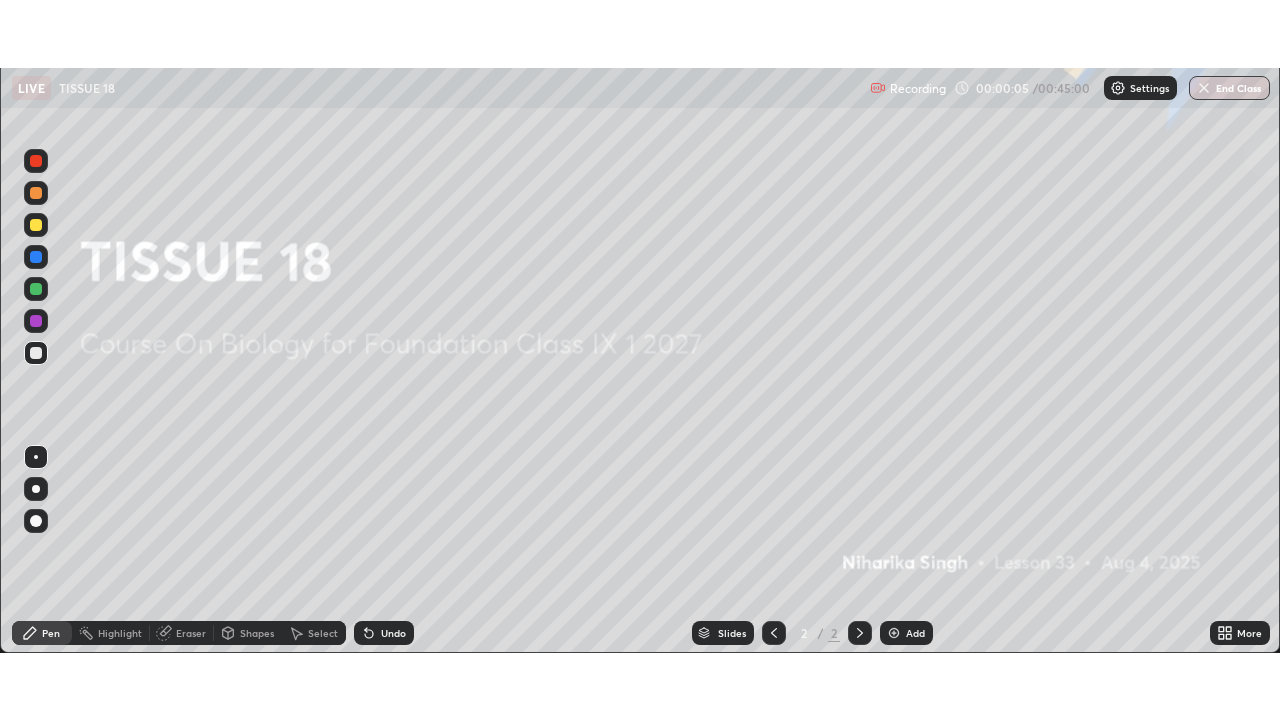 scroll, scrollTop: 99280, scrollLeft: 98720, axis: both 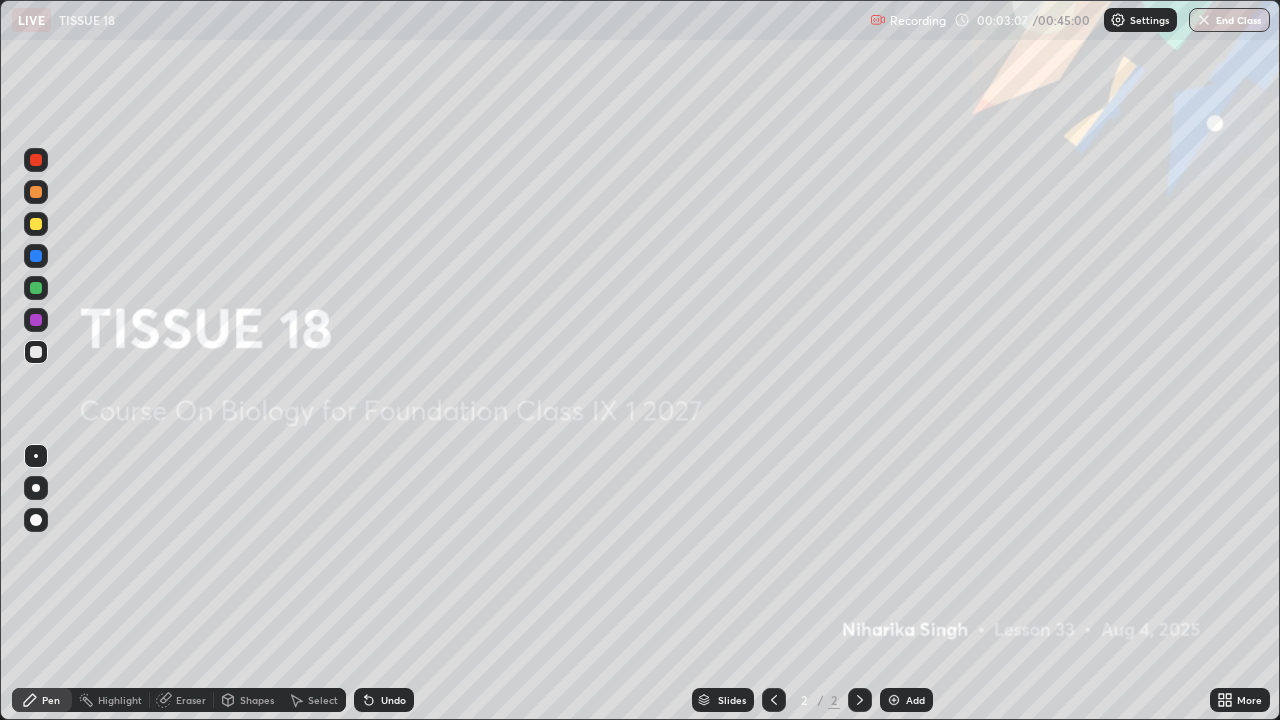 click at bounding box center [36, 192] 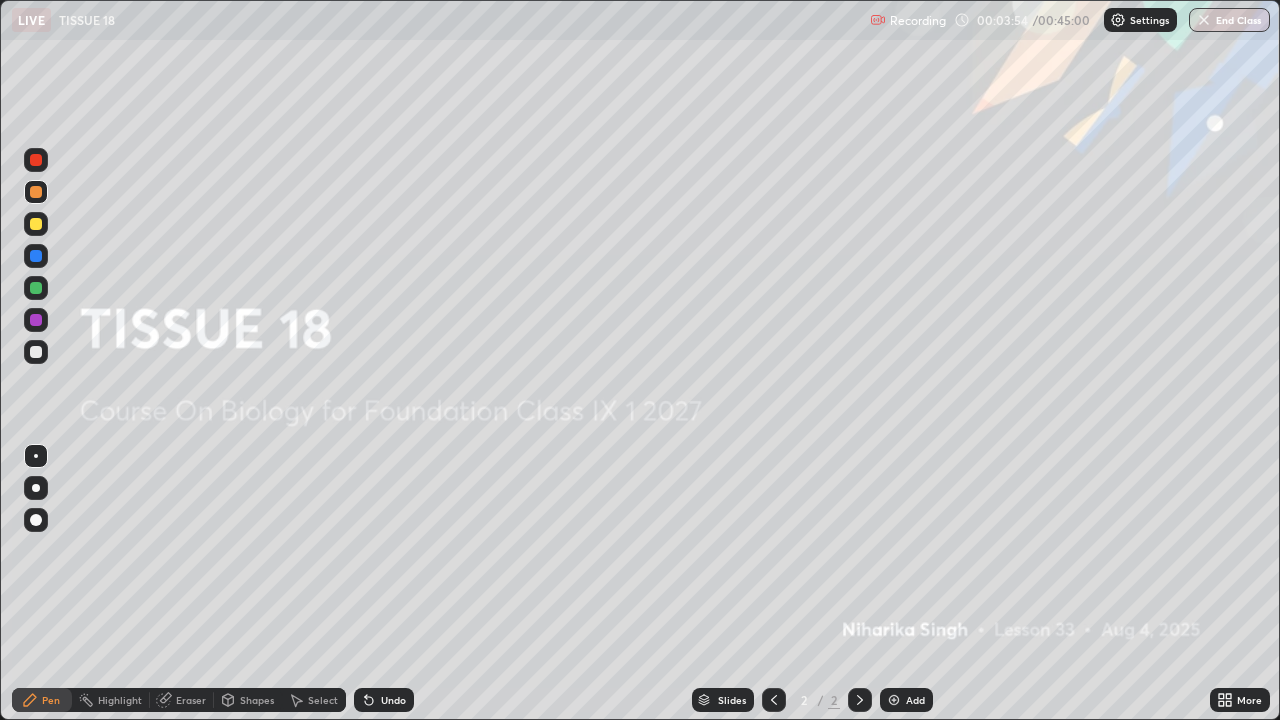 click at bounding box center (36, 224) 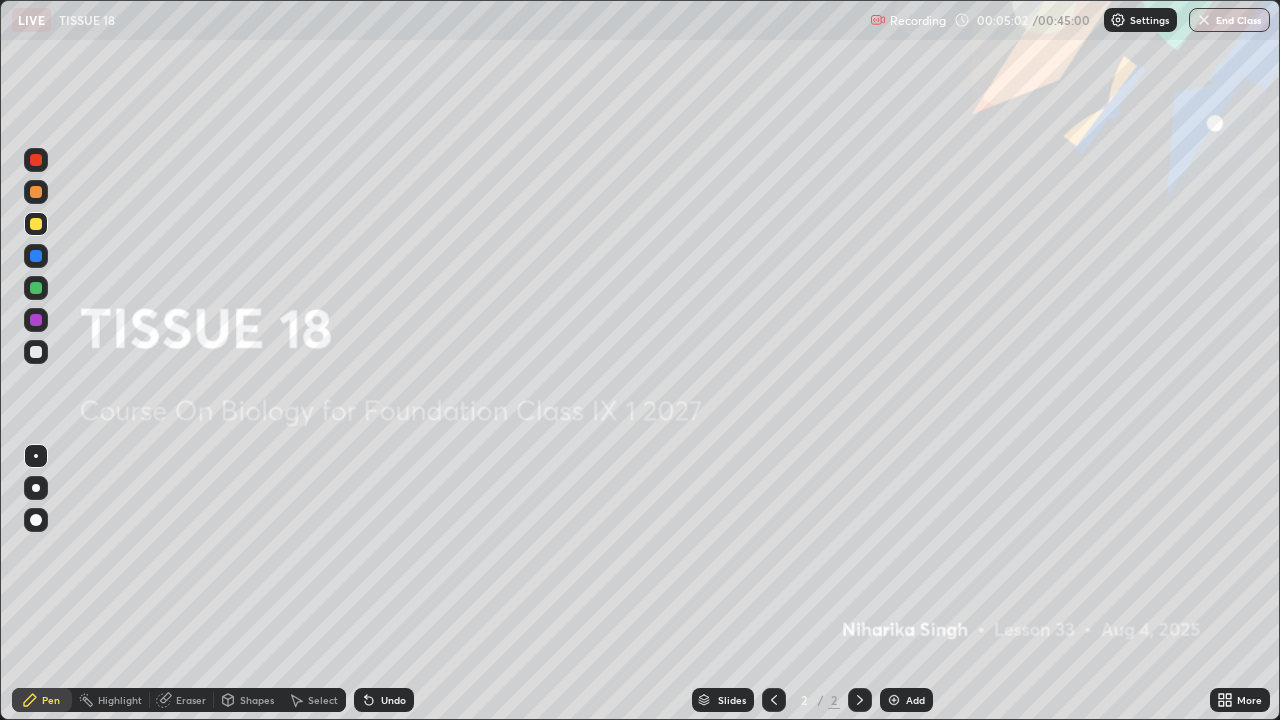 click at bounding box center (36, 288) 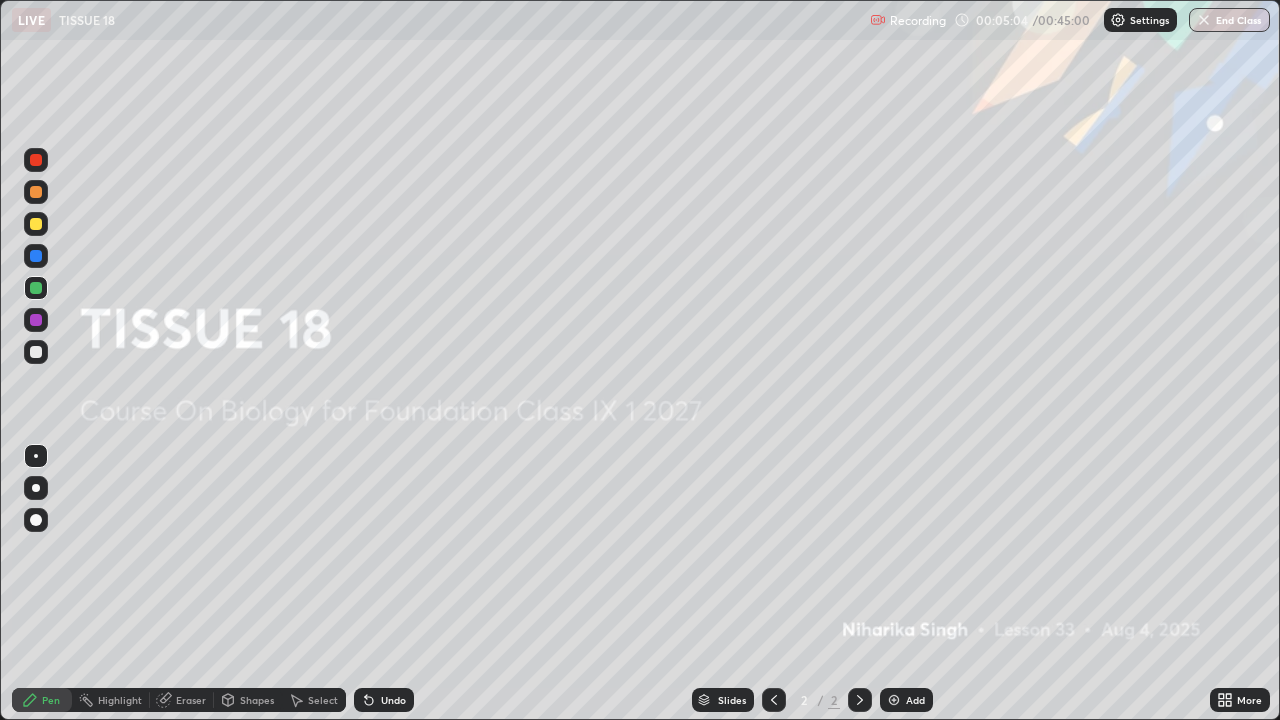click at bounding box center [36, 224] 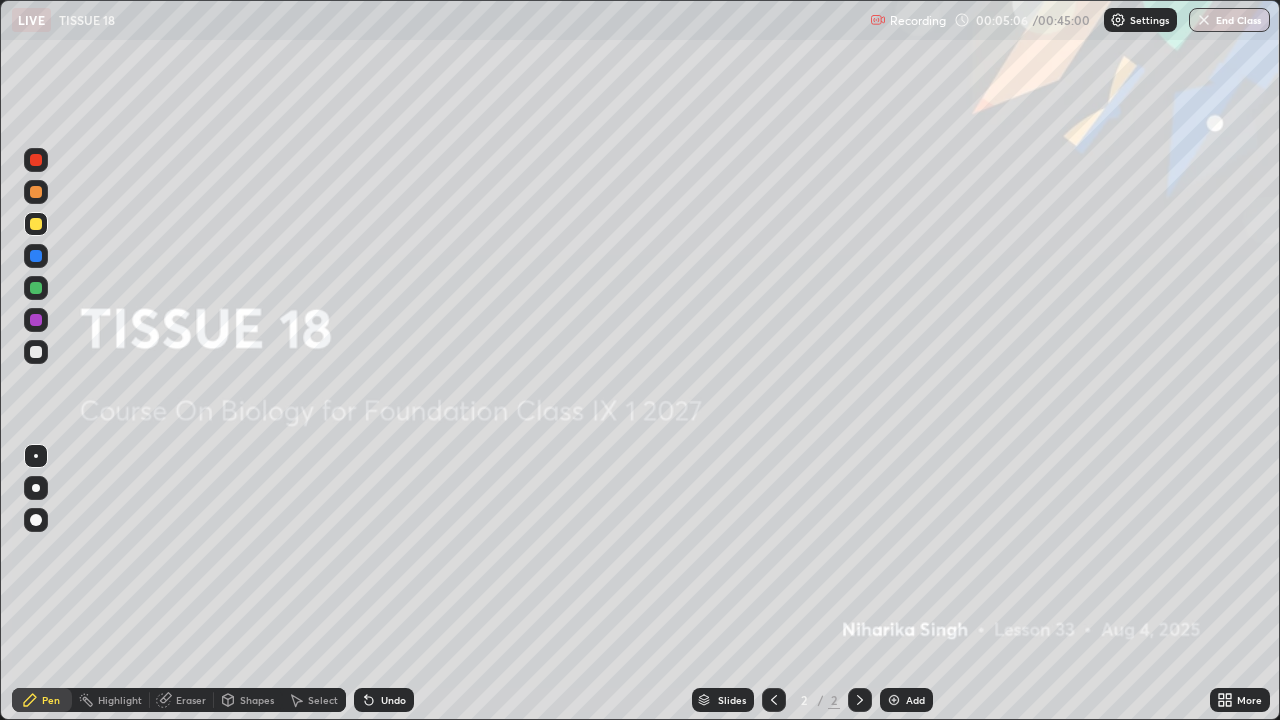 click on "Eraser" at bounding box center [191, 700] 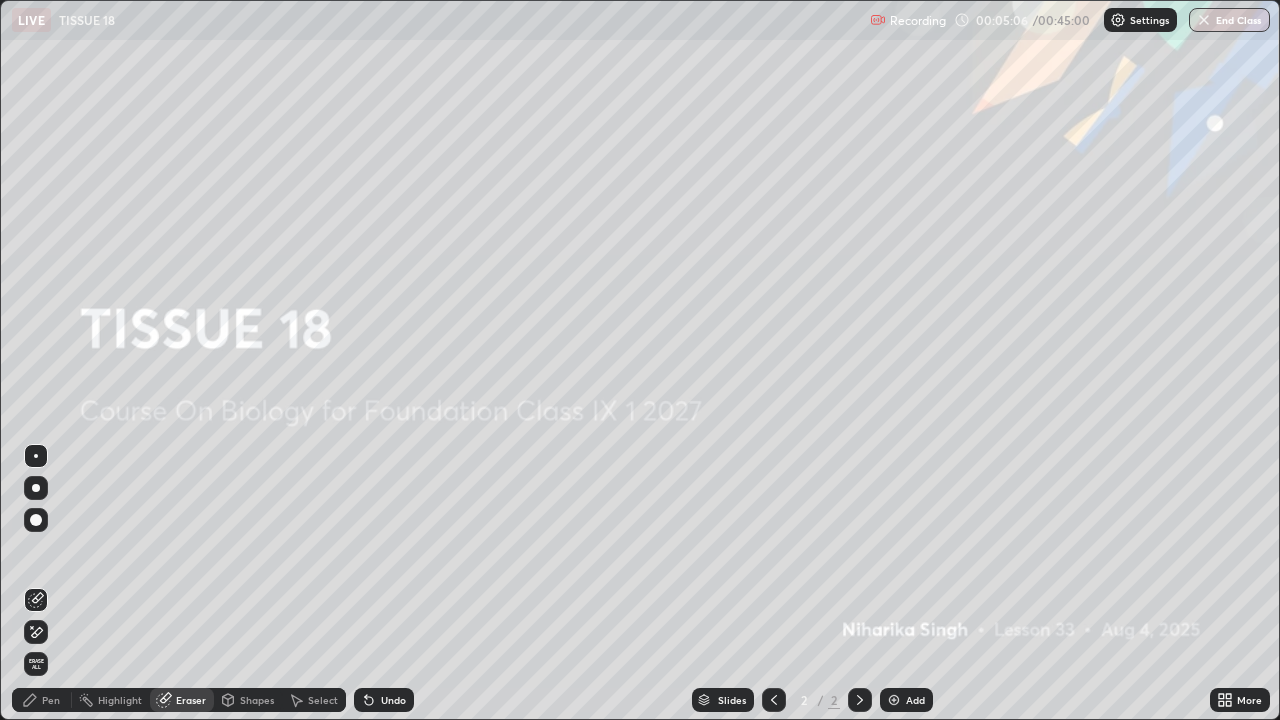 click on "Highlight" at bounding box center (120, 700) 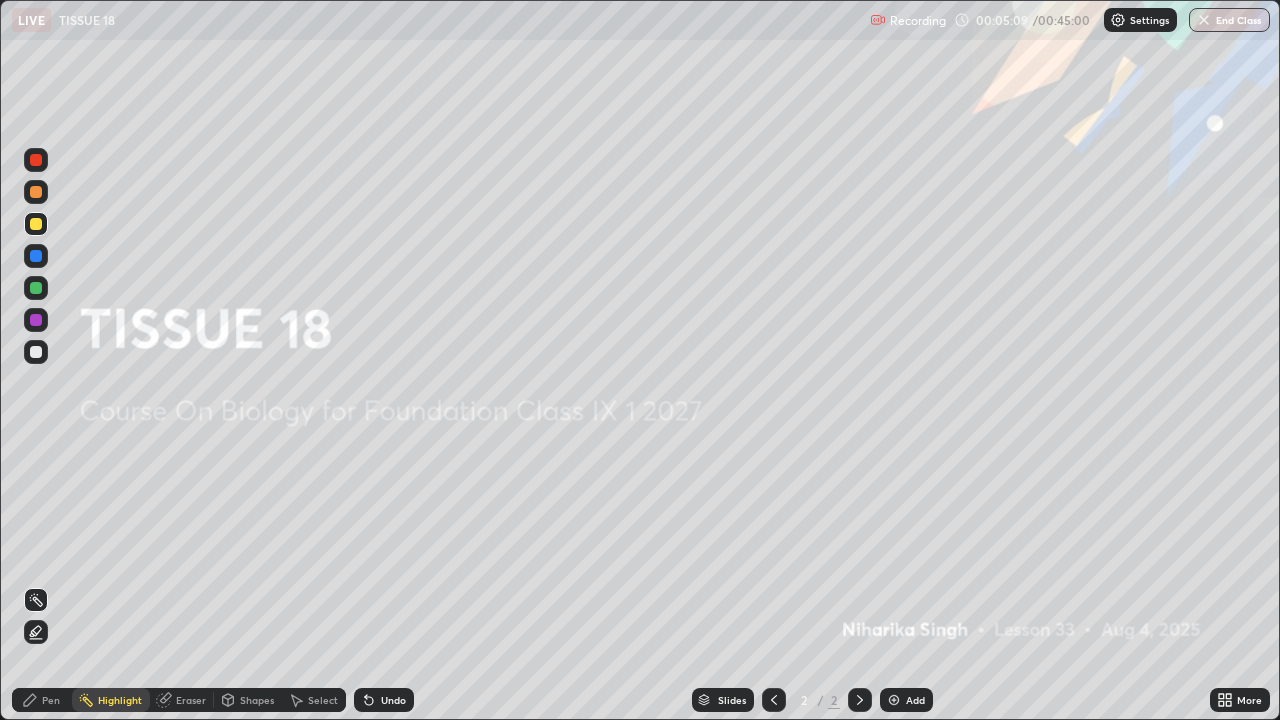 click on "Eraser" at bounding box center [191, 700] 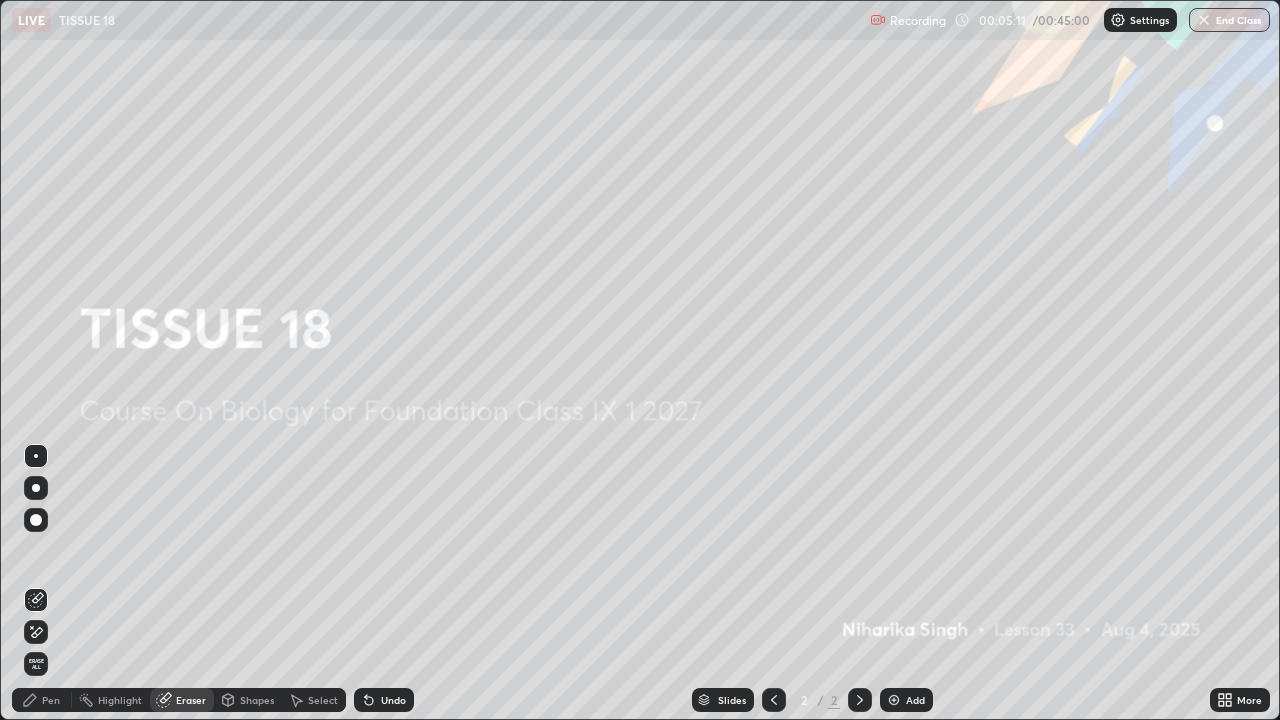 click on "Pen" at bounding box center [42, 700] 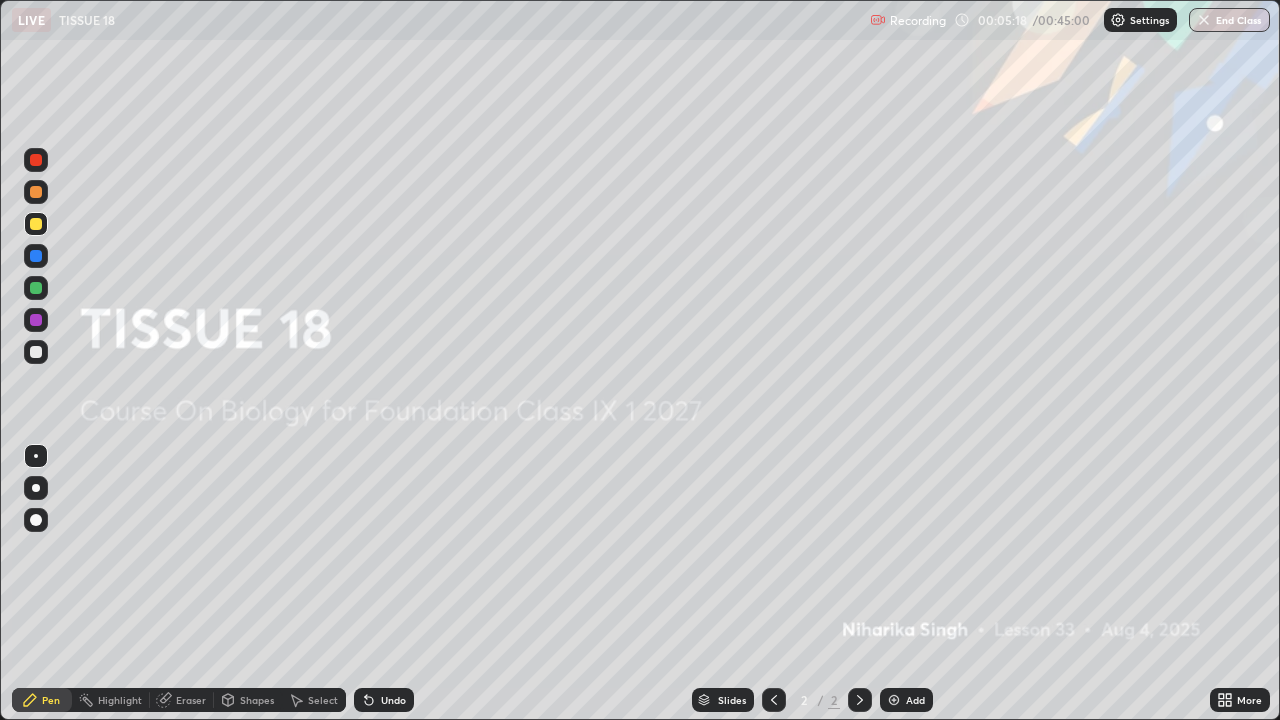 click at bounding box center (36, 352) 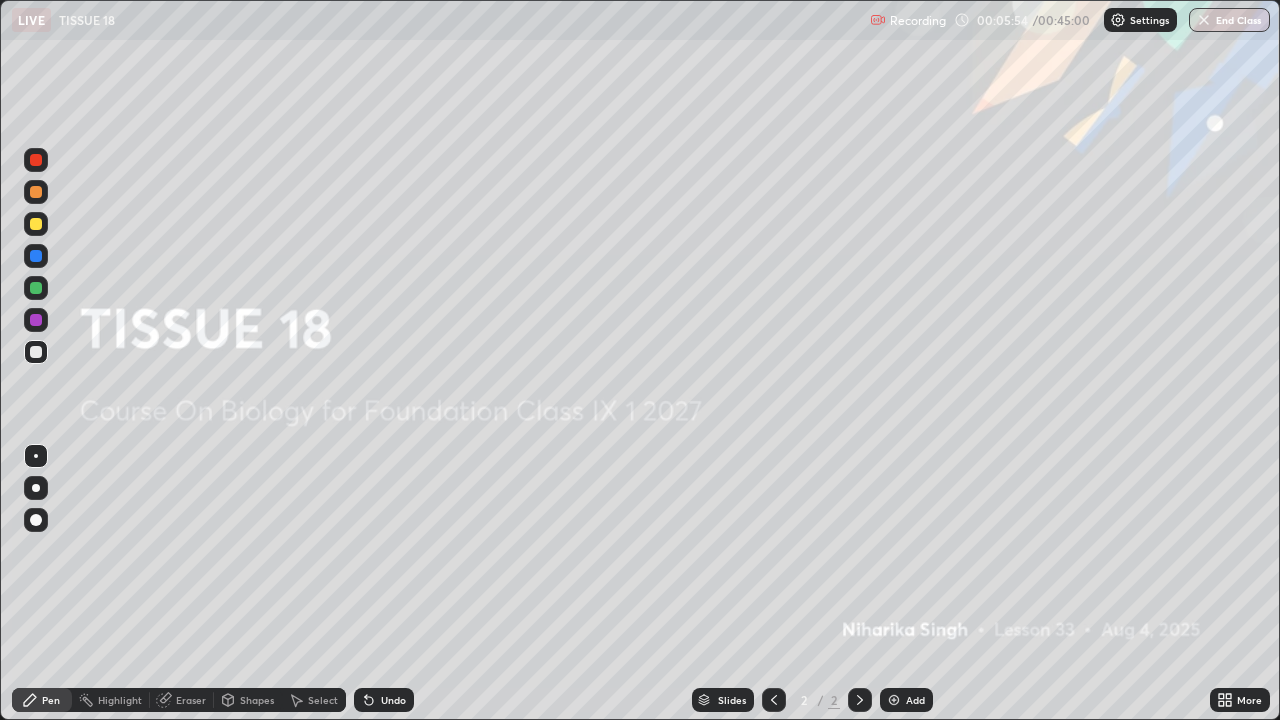 click on "Eraser" at bounding box center [191, 700] 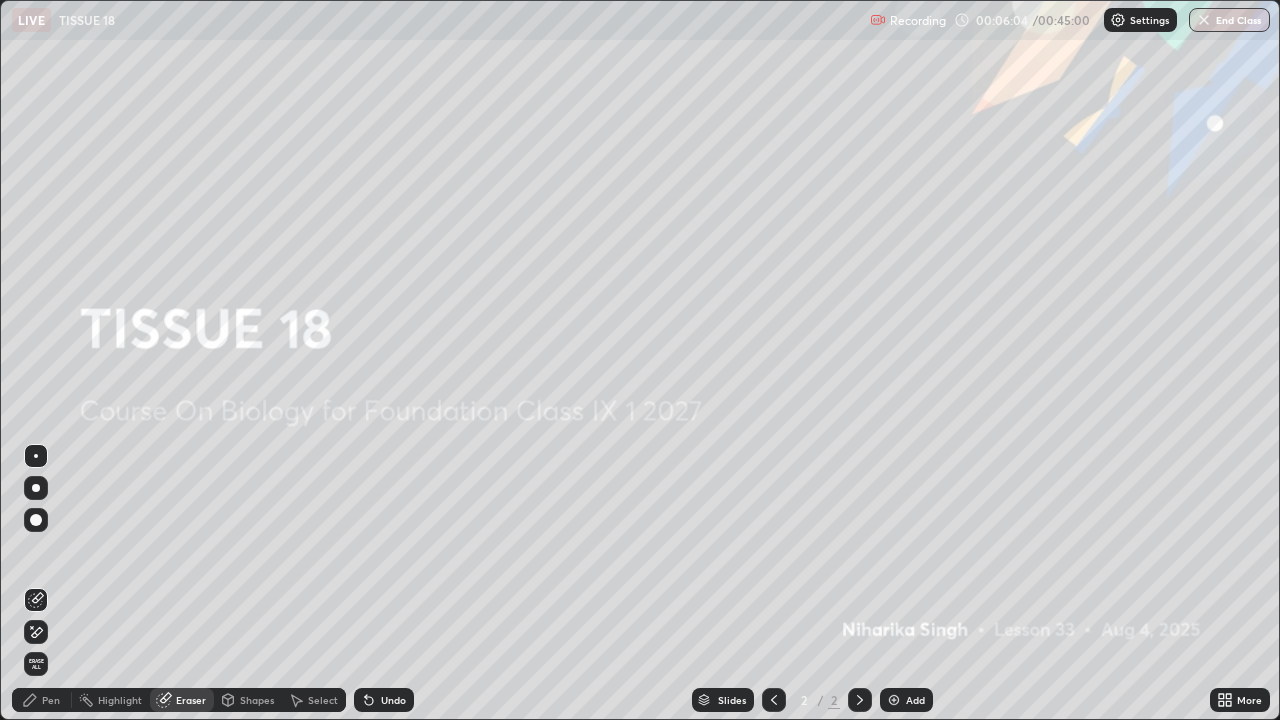 click on "Pen" at bounding box center (42, 700) 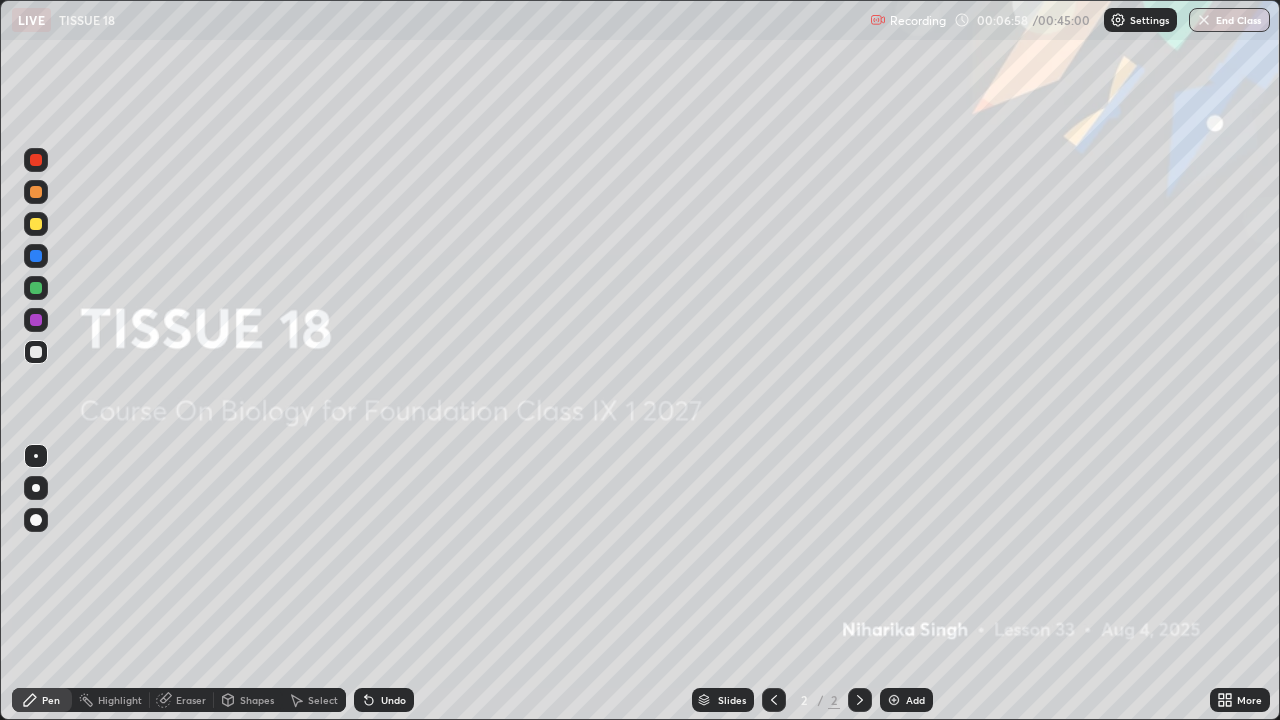 click at bounding box center [36, 288] 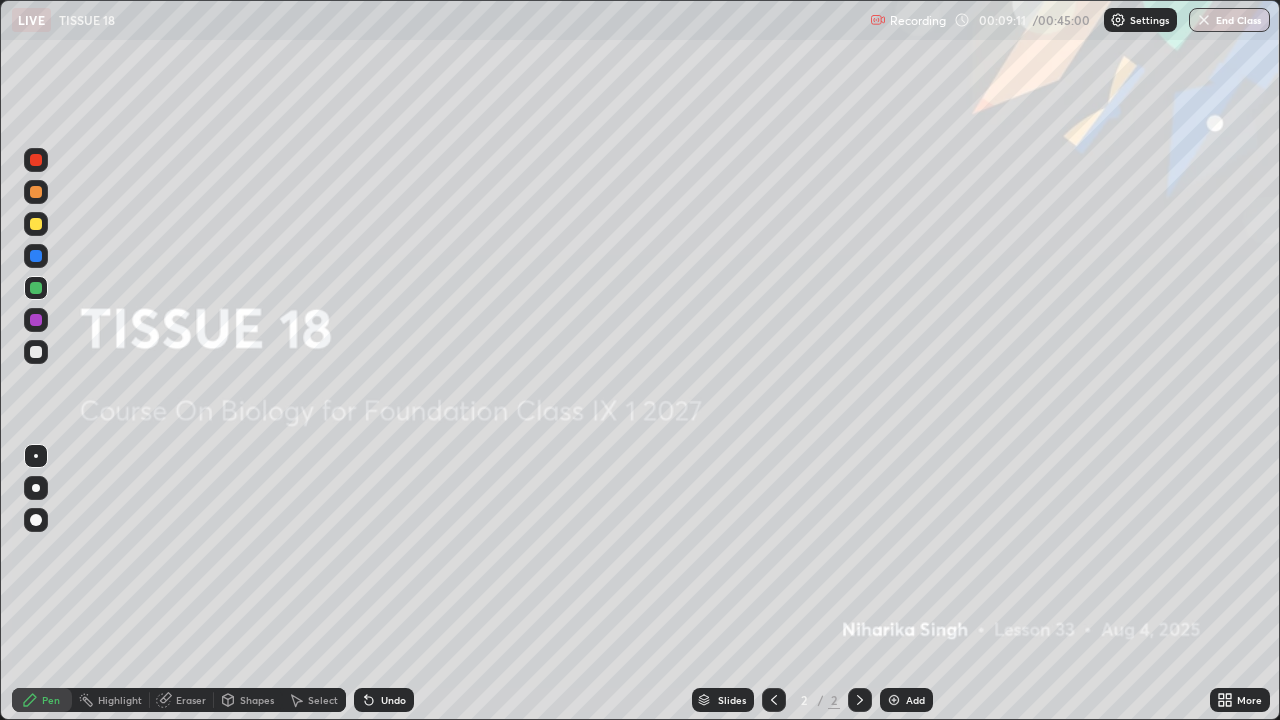 click at bounding box center (36, 256) 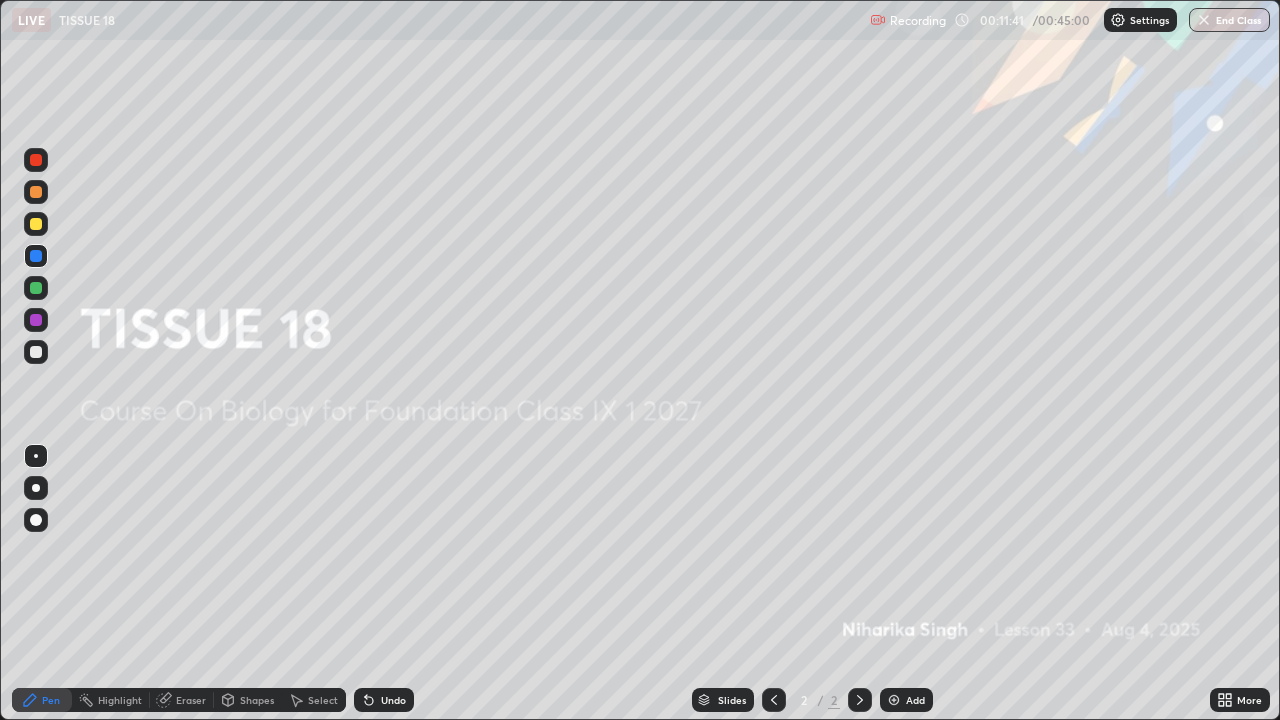 click on "Add" at bounding box center (915, 700) 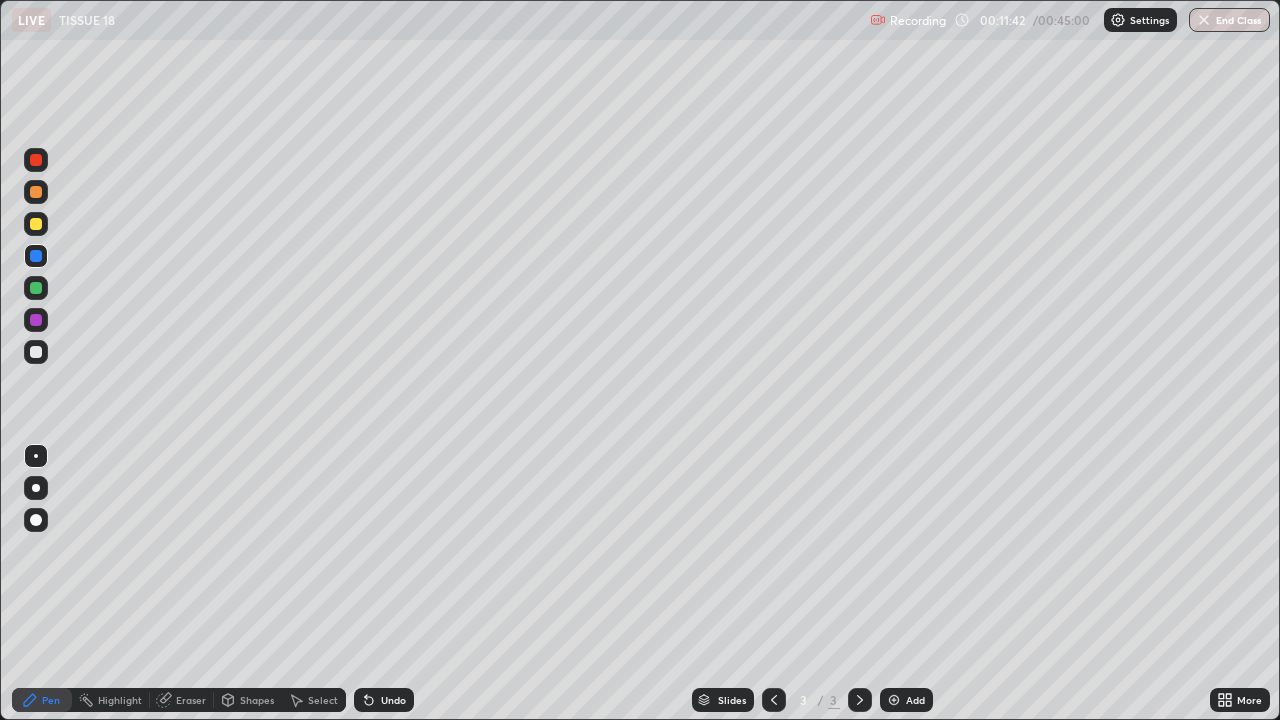 click at bounding box center (36, 224) 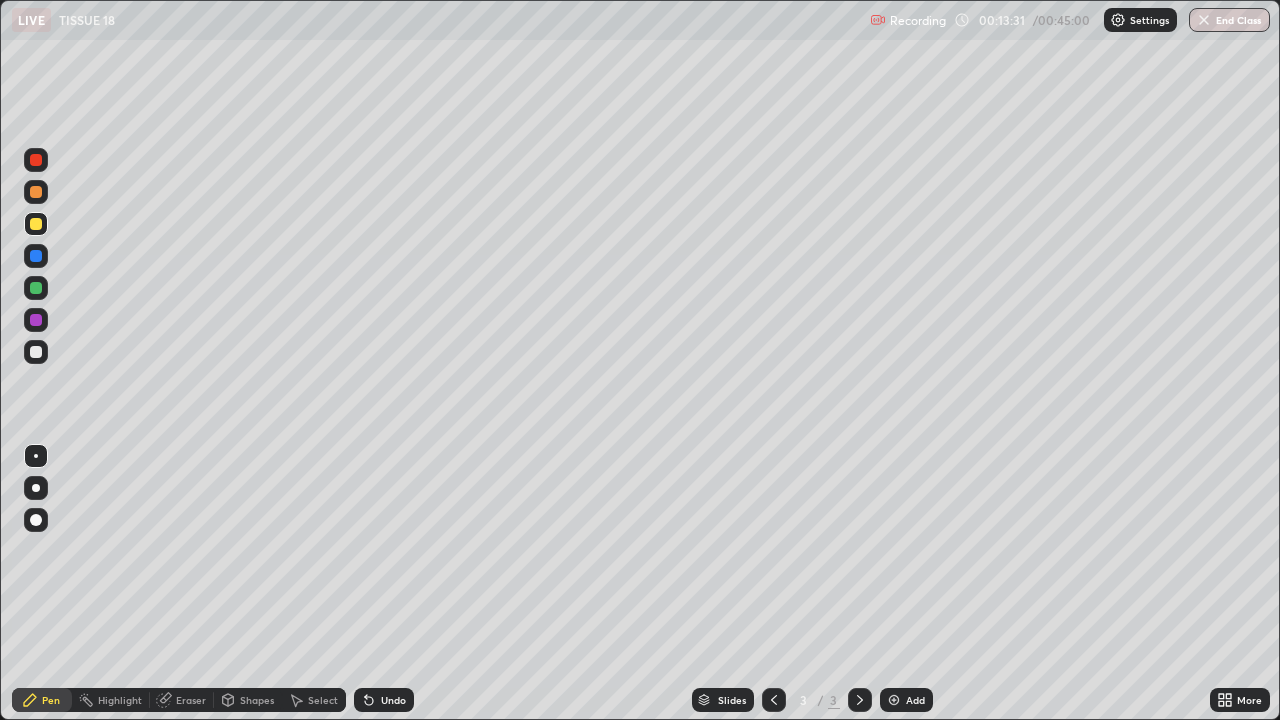 click at bounding box center (36, 192) 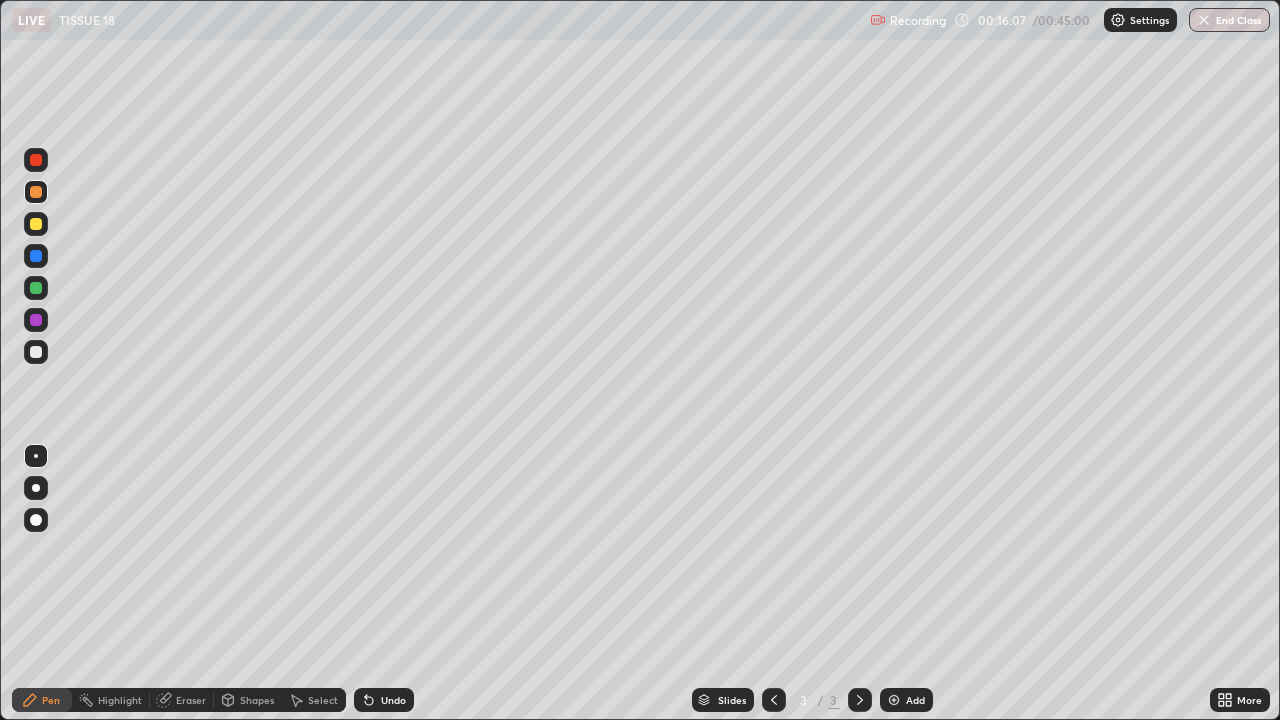 click at bounding box center [36, 352] 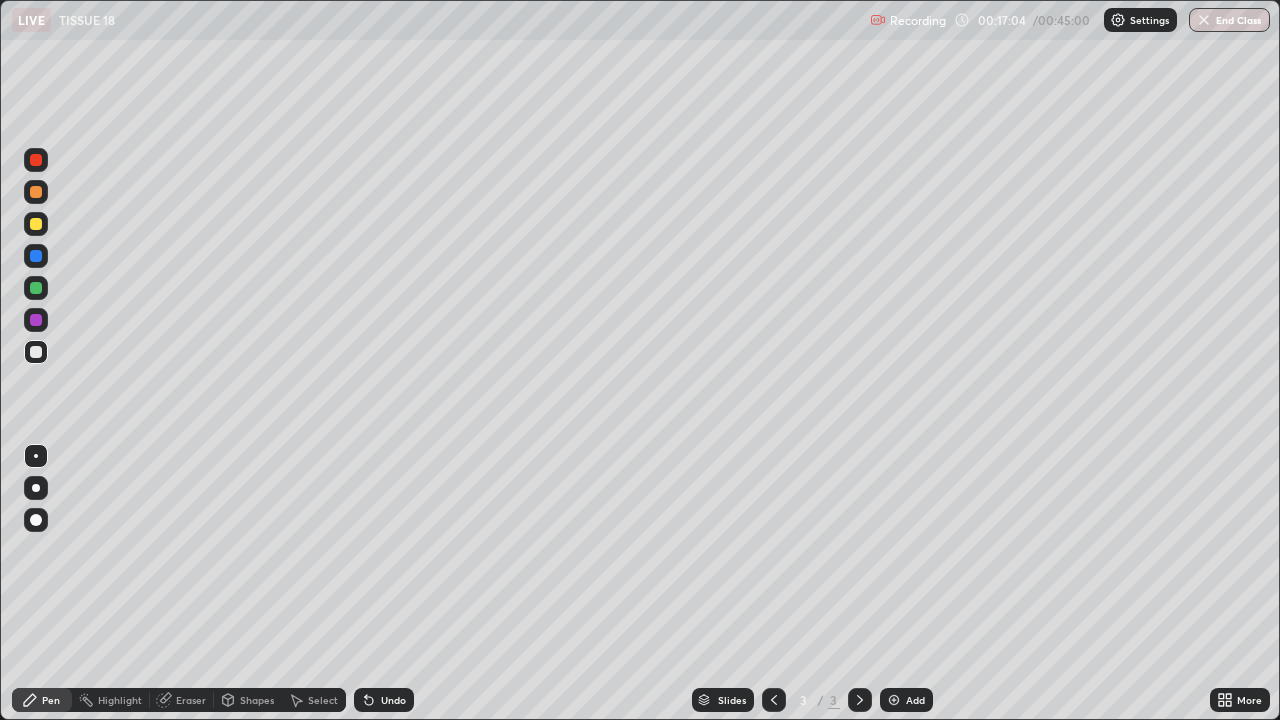 click on "Eraser" at bounding box center [182, 700] 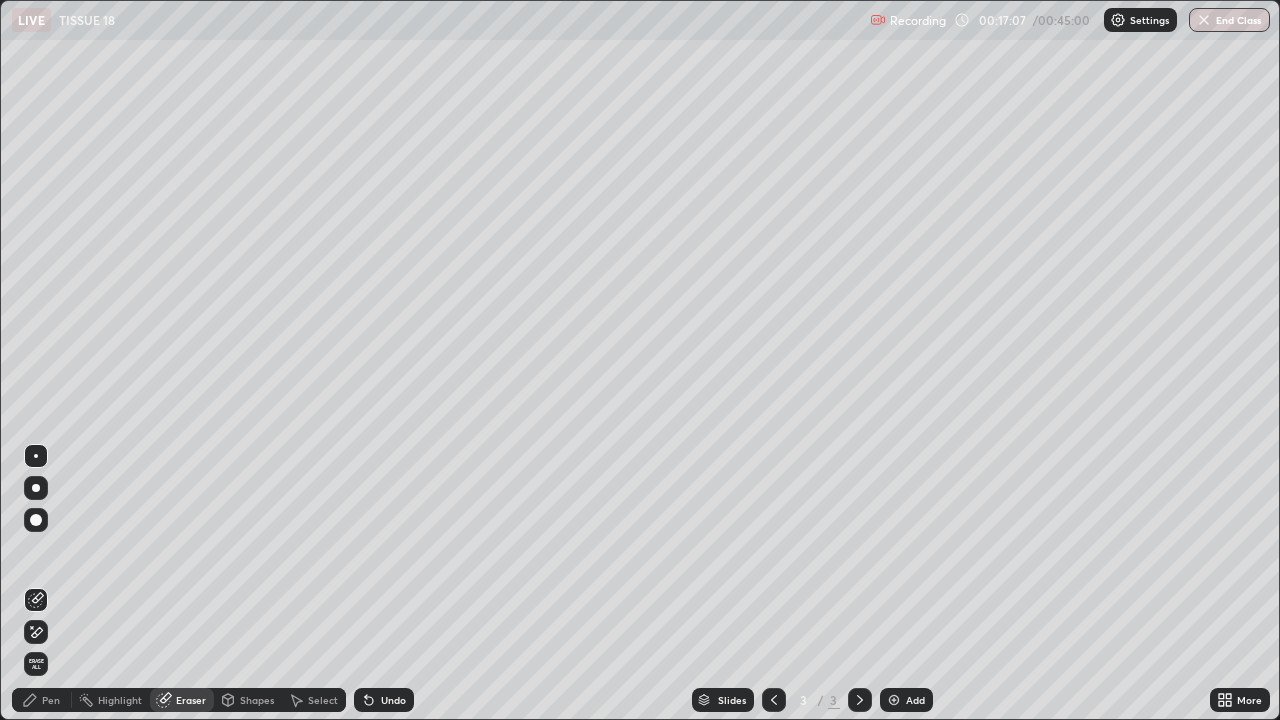 click on "Pen" at bounding box center (42, 700) 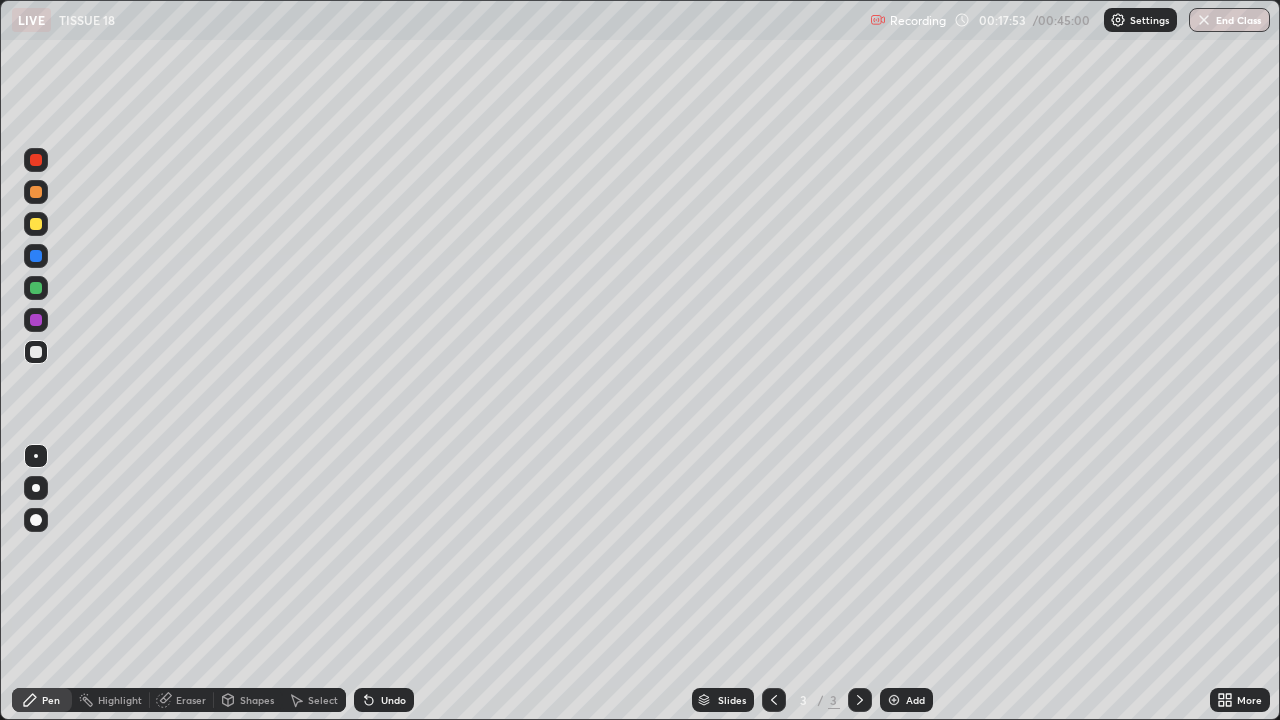click at bounding box center (36, 288) 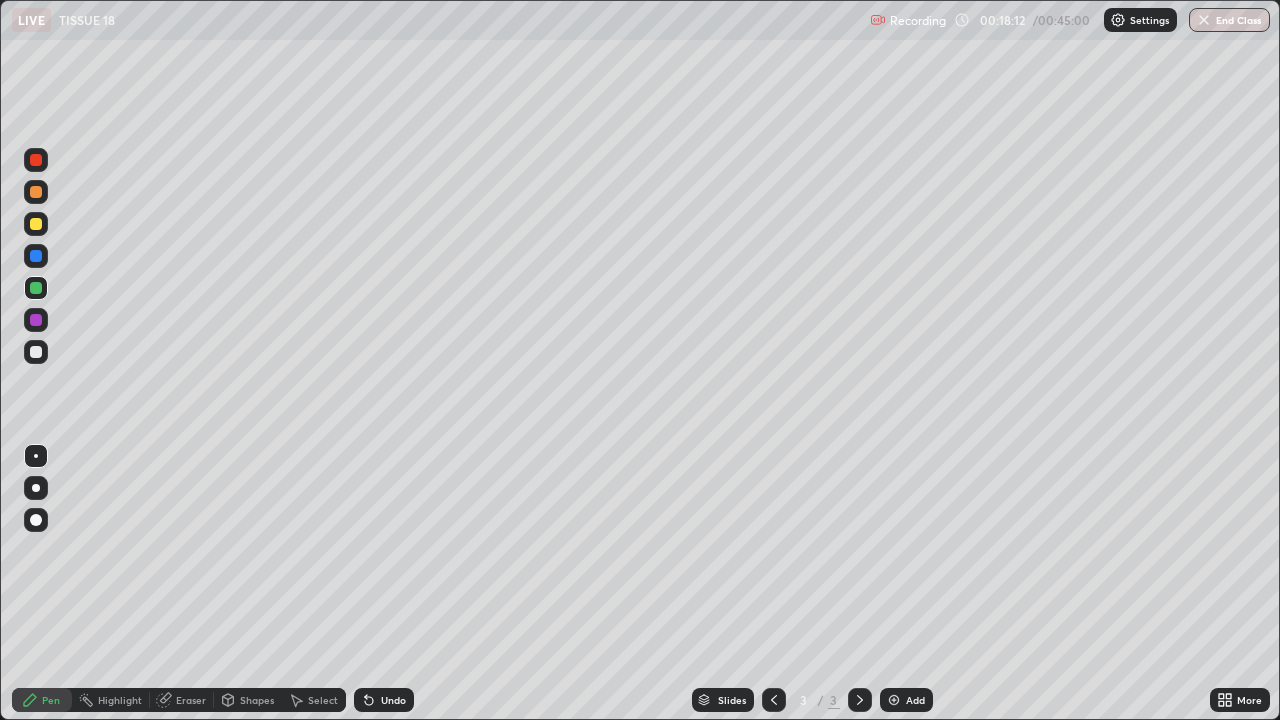 click 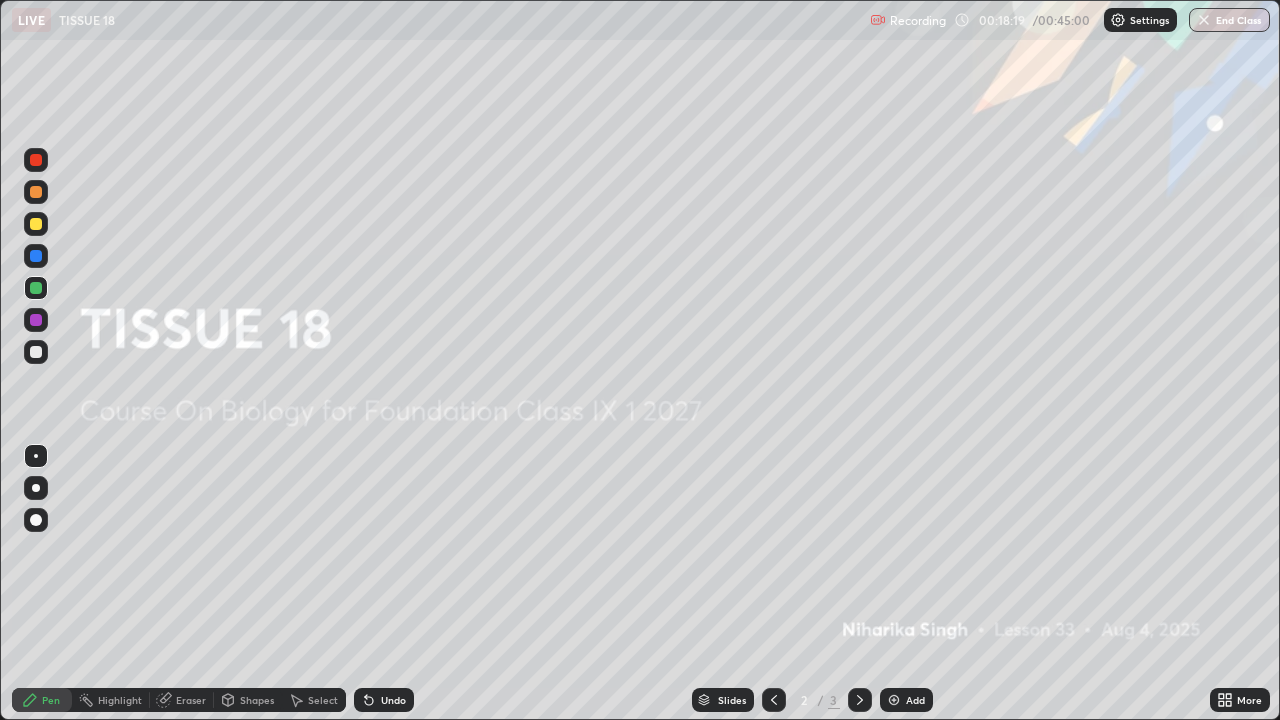 click 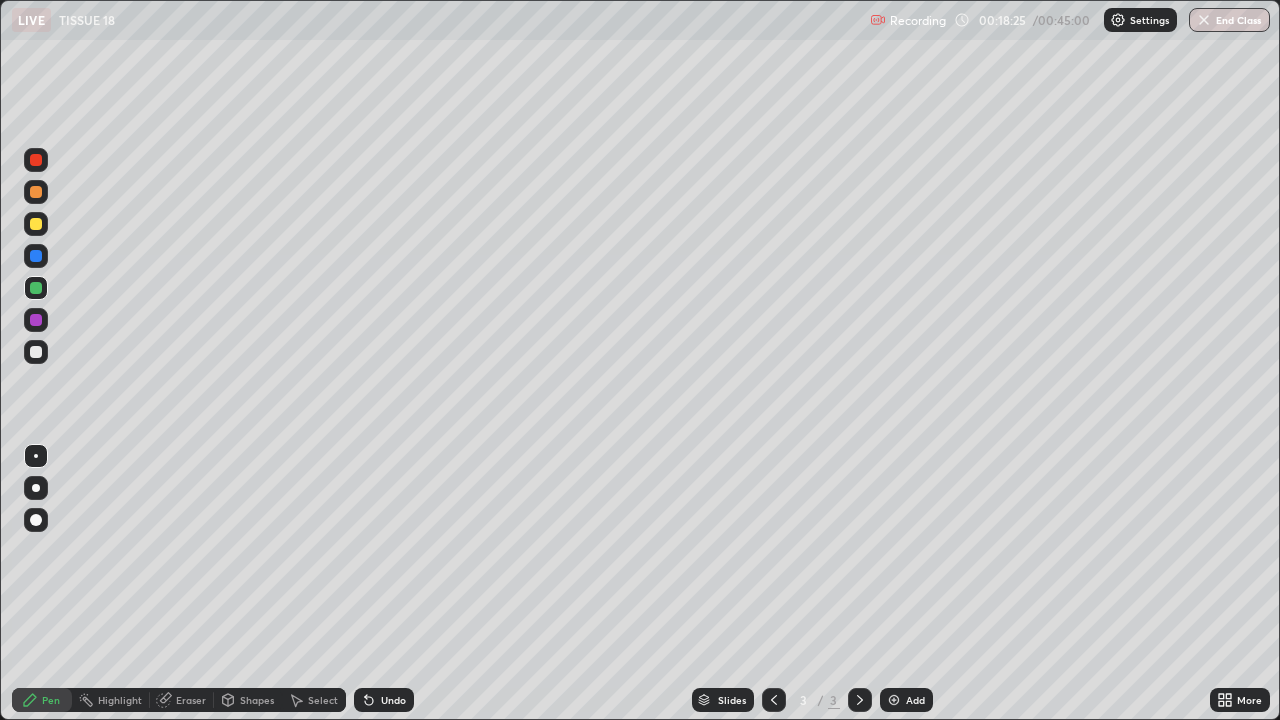 click at bounding box center (36, 320) 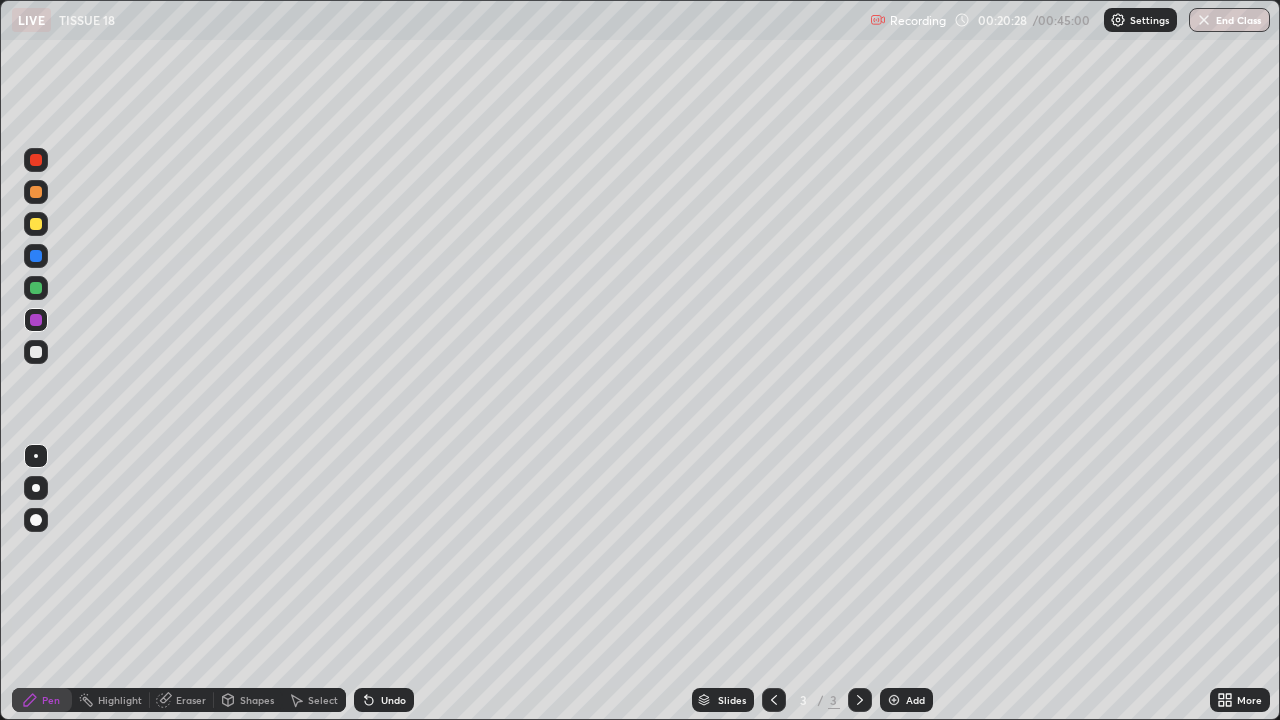 click on "More" at bounding box center (1249, 700) 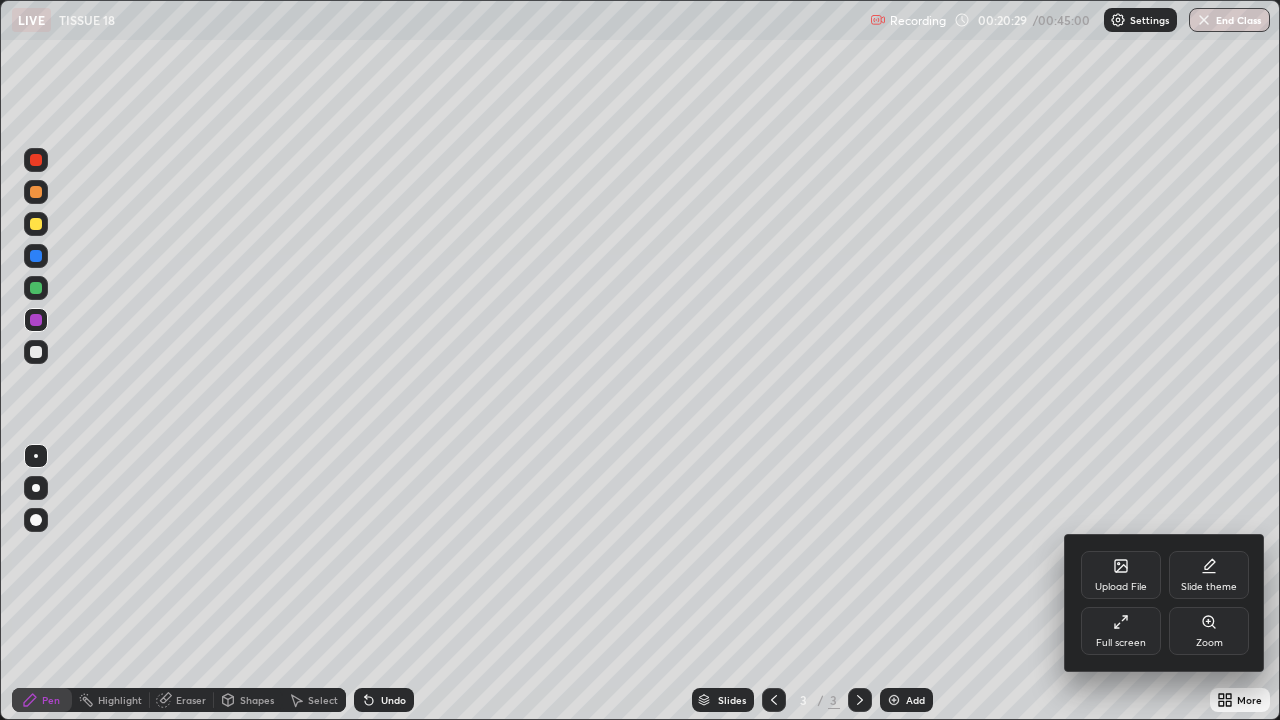 click on "Upload File" at bounding box center (1121, 575) 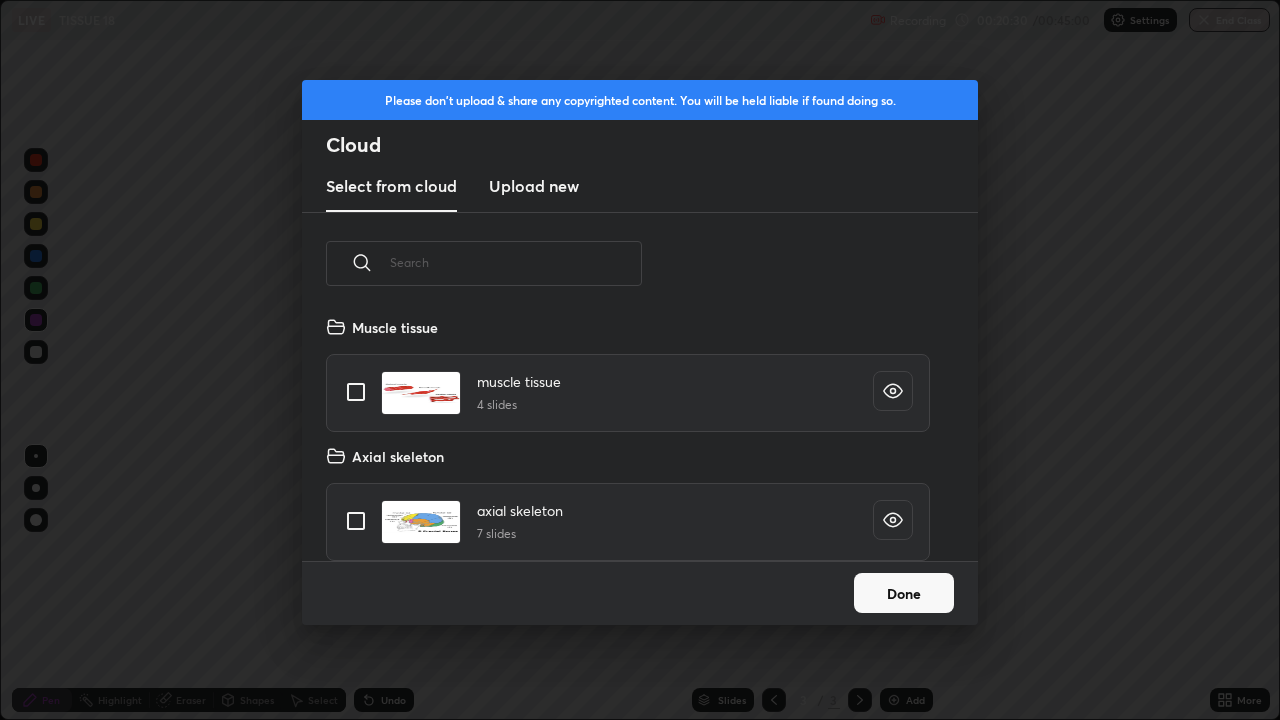 scroll, scrollTop: 7, scrollLeft: 11, axis: both 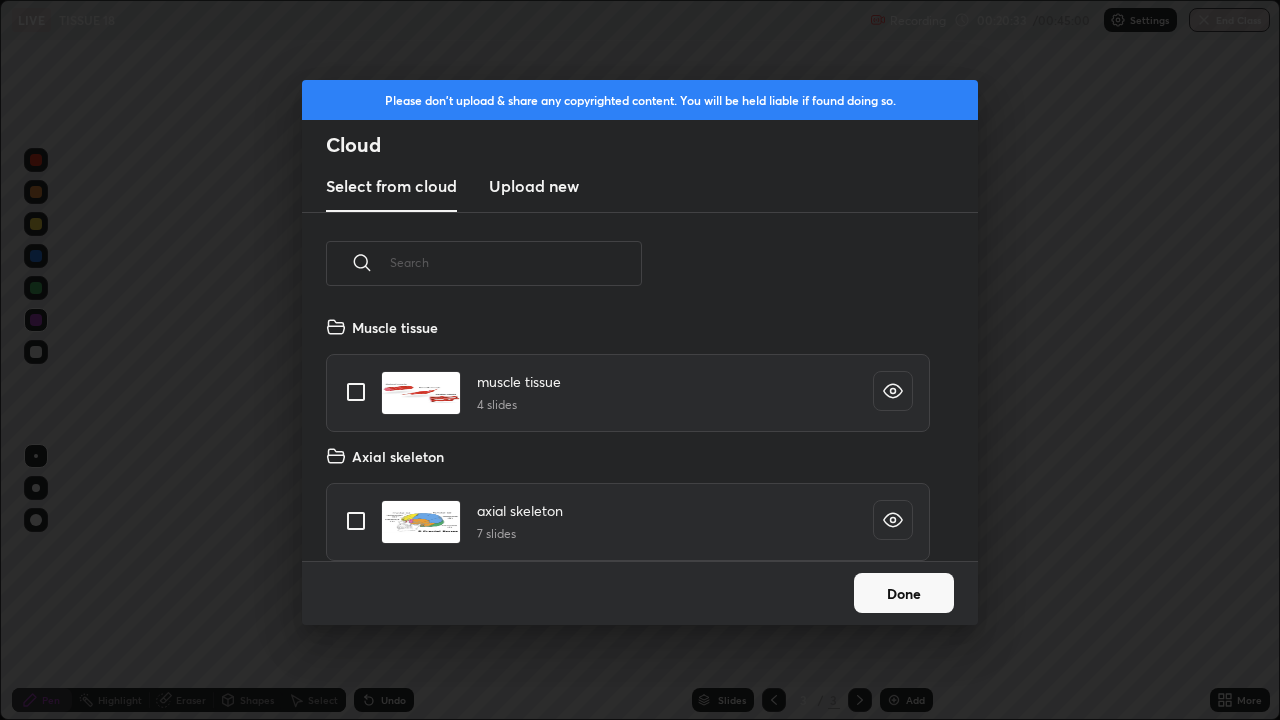 click at bounding box center (356, 392) 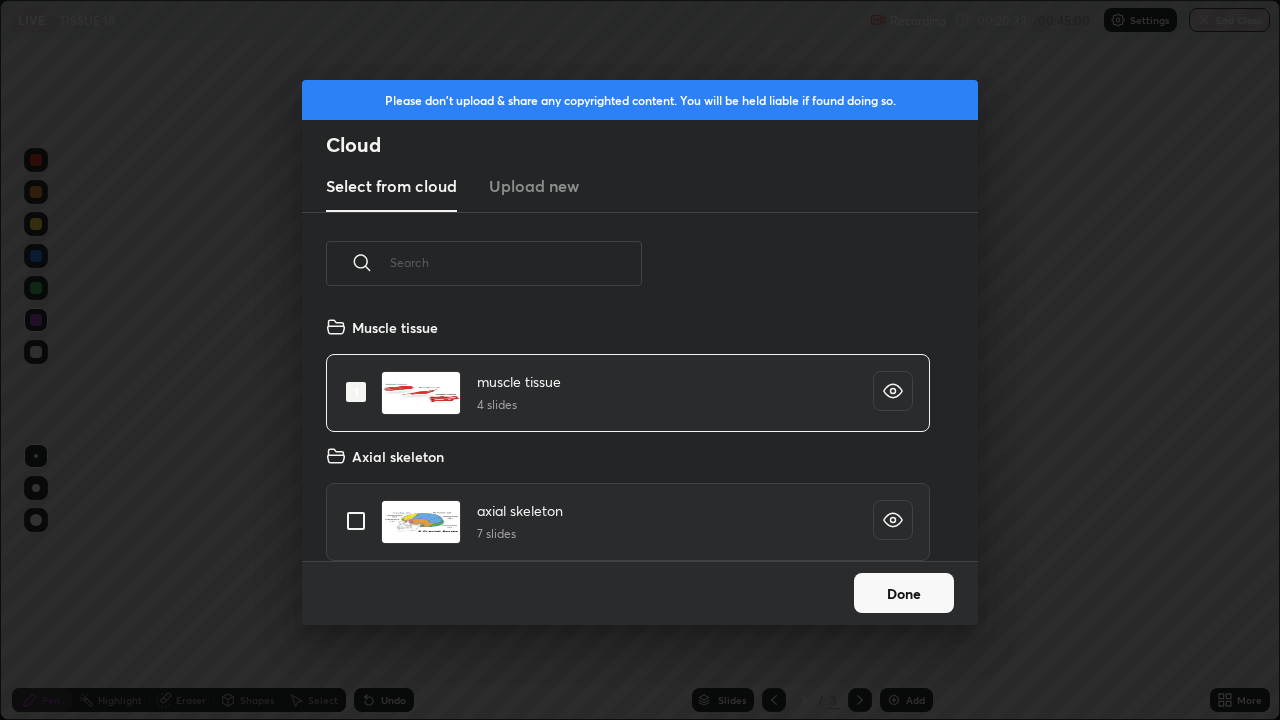 click on "Done" at bounding box center [904, 593] 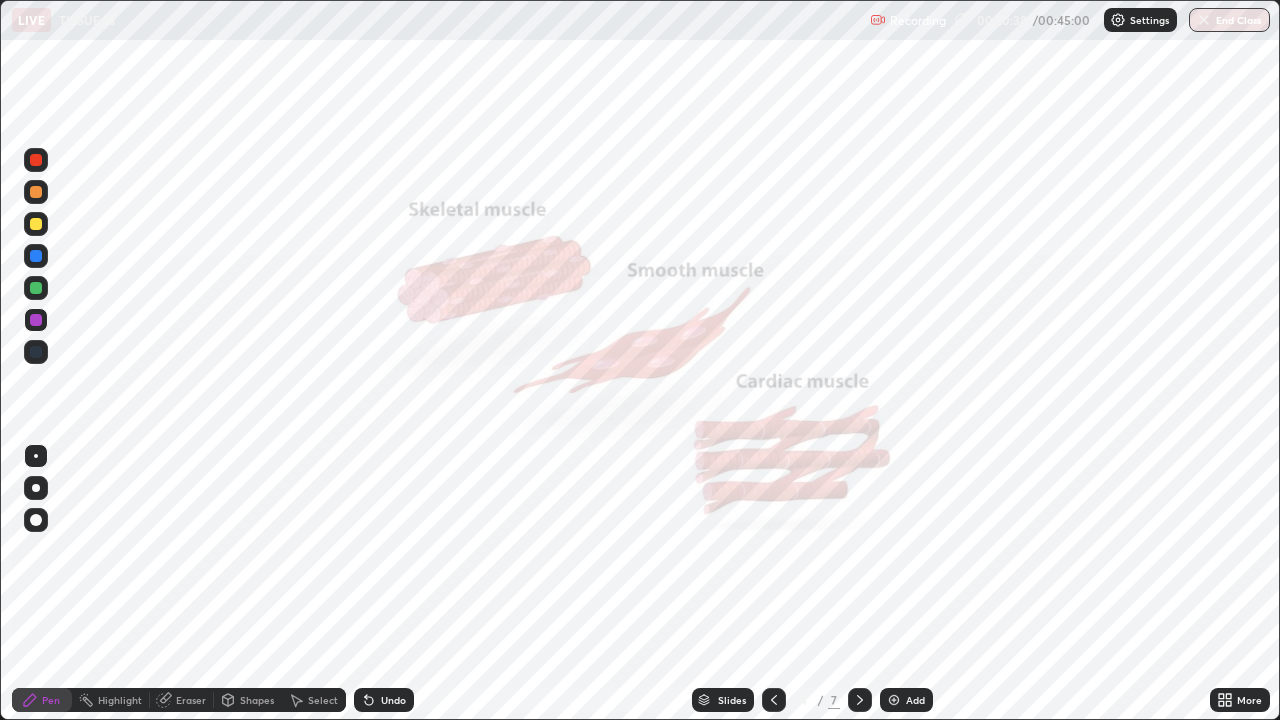 click on "More" at bounding box center (1249, 700) 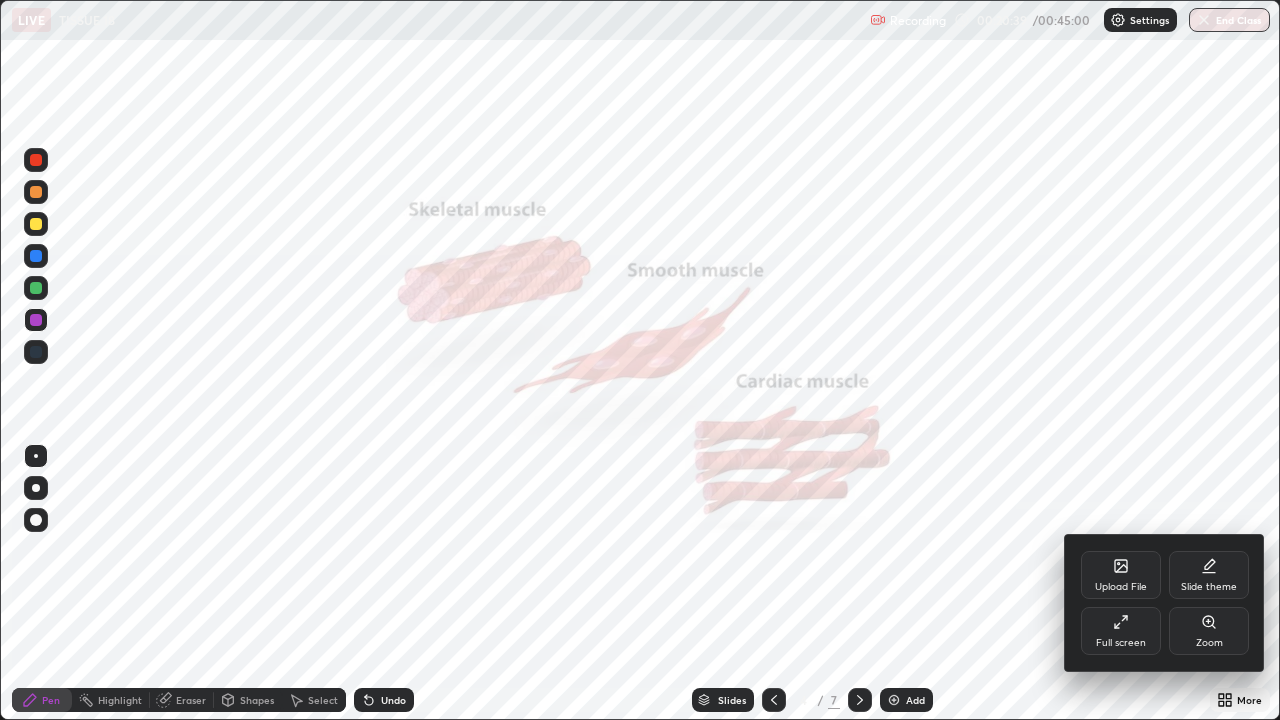 click on "Zoom" at bounding box center [1209, 631] 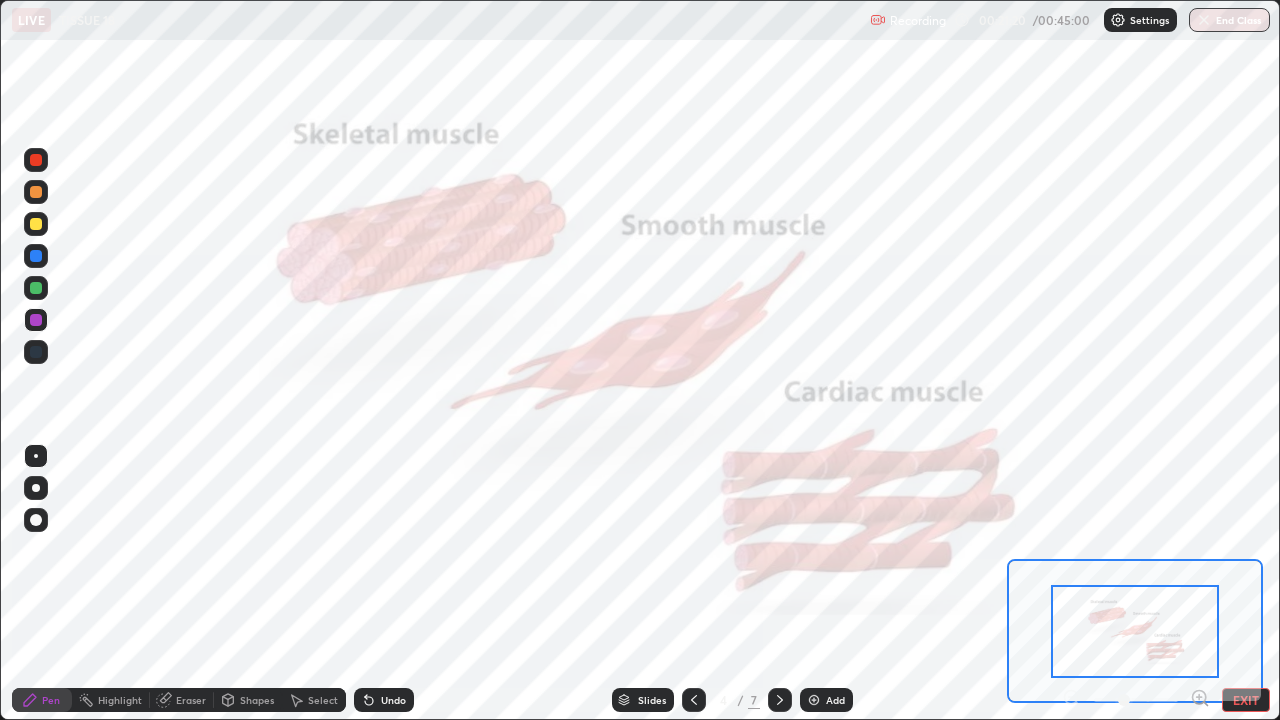 click at bounding box center (36, 352) 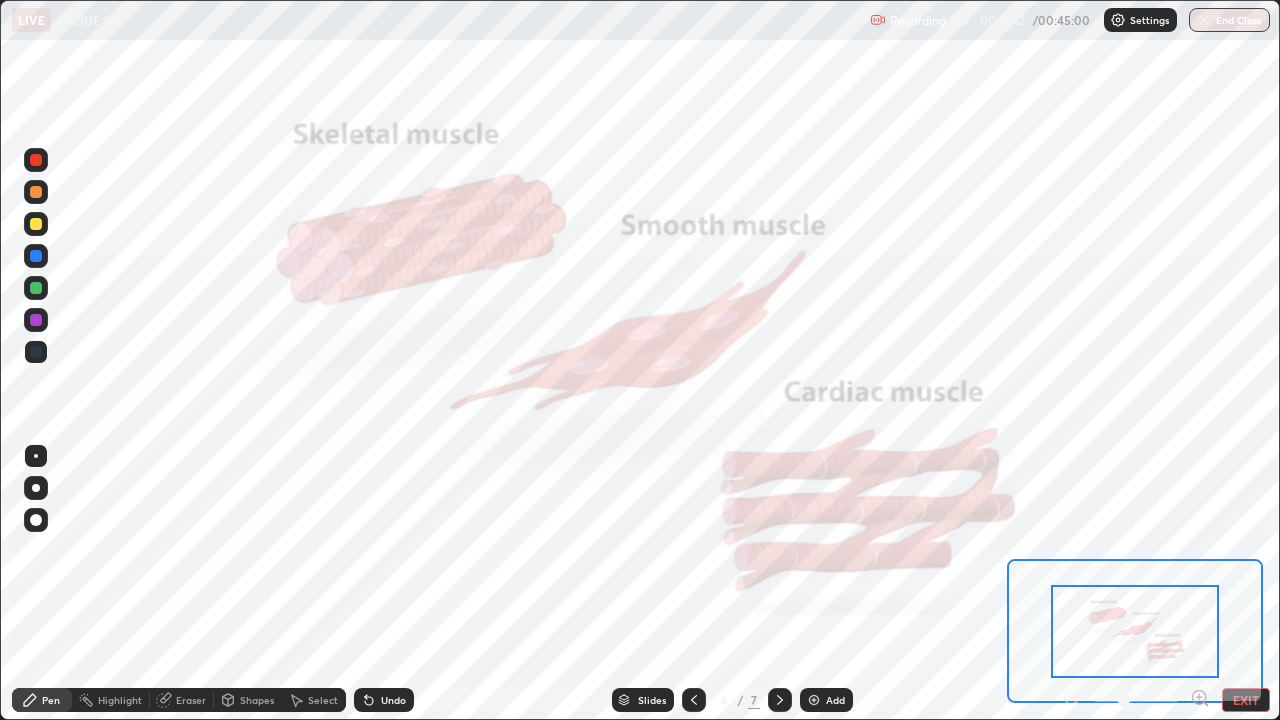 click 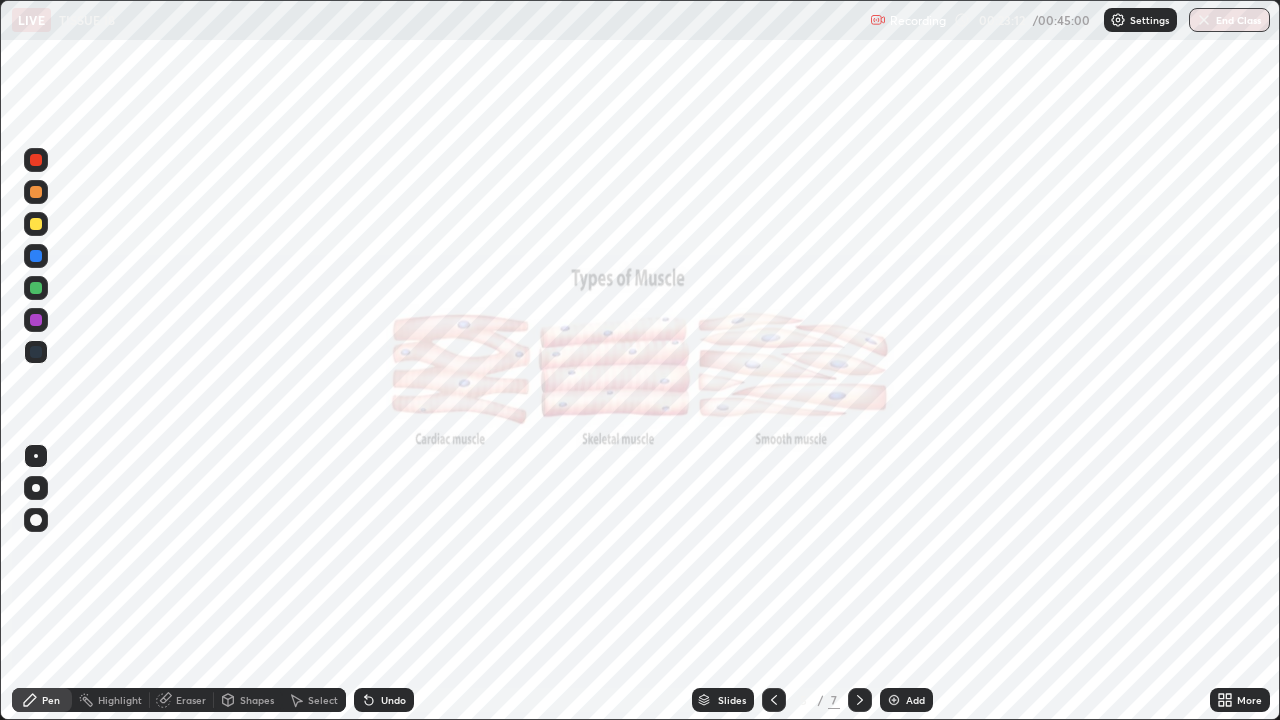 click at bounding box center [860, 700] 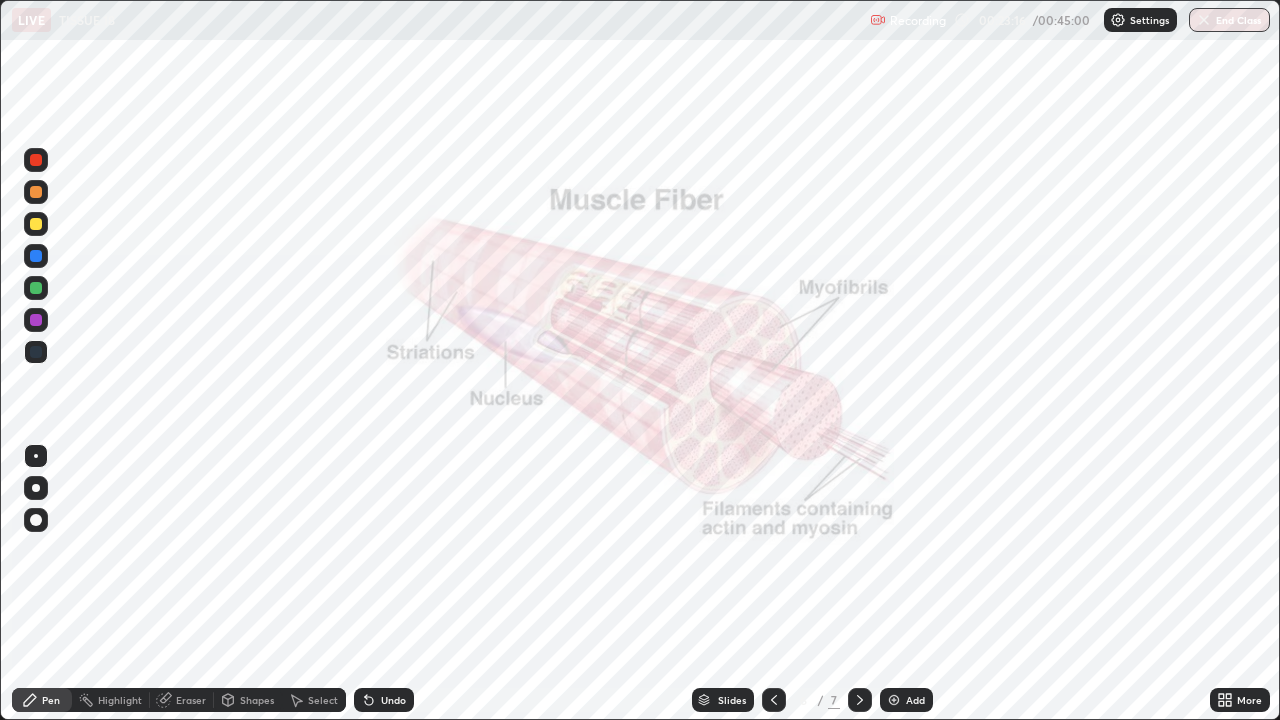 click 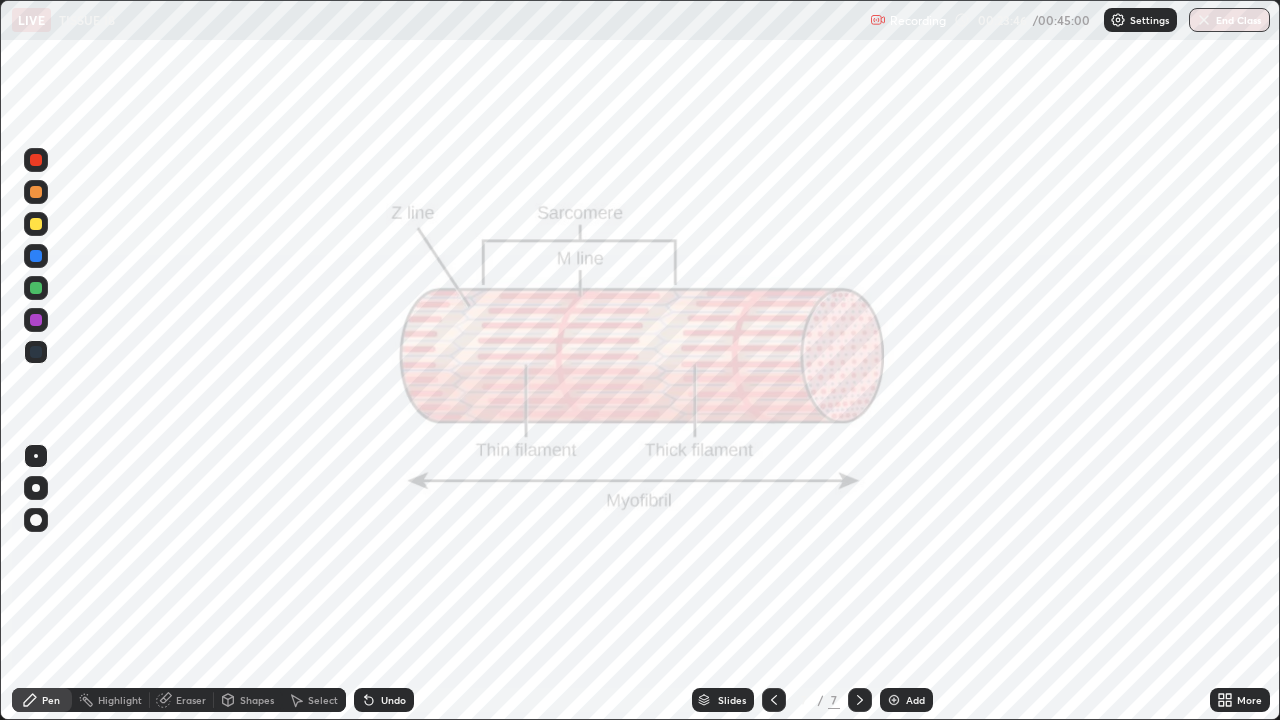 click on "Slides" at bounding box center [732, 700] 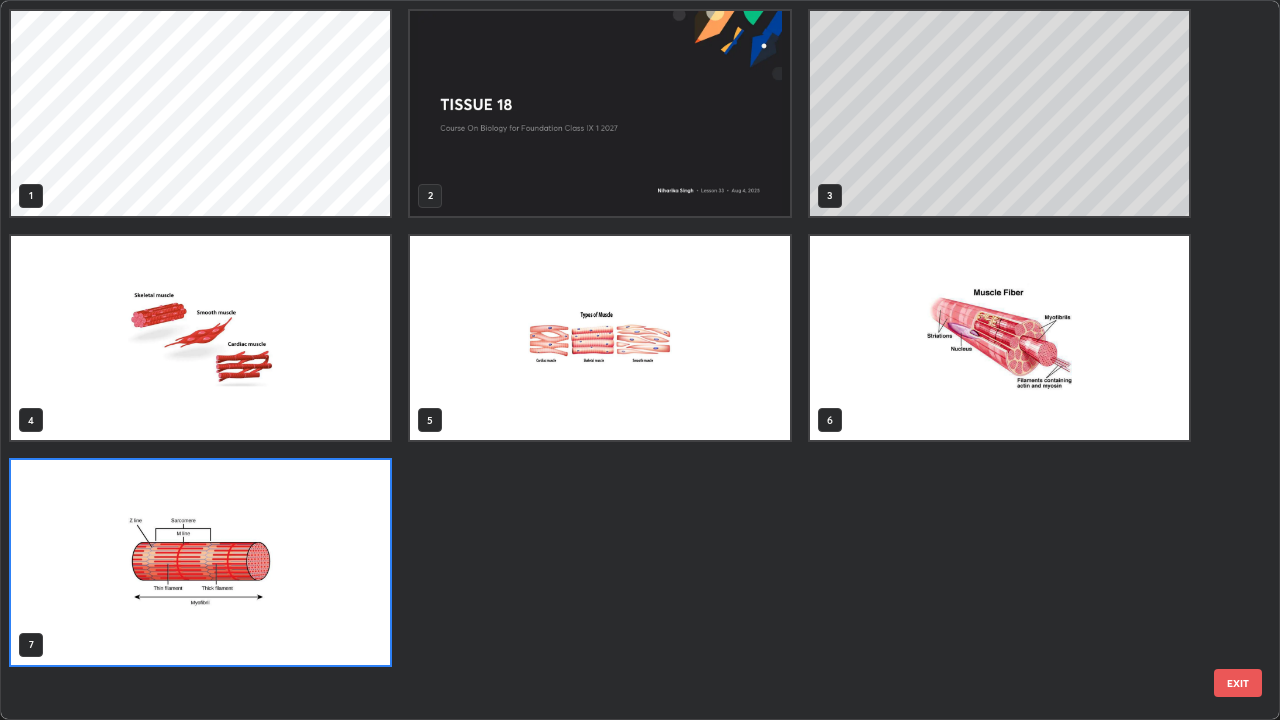 scroll, scrollTop: 7, scrollLeft: 11, axis: both 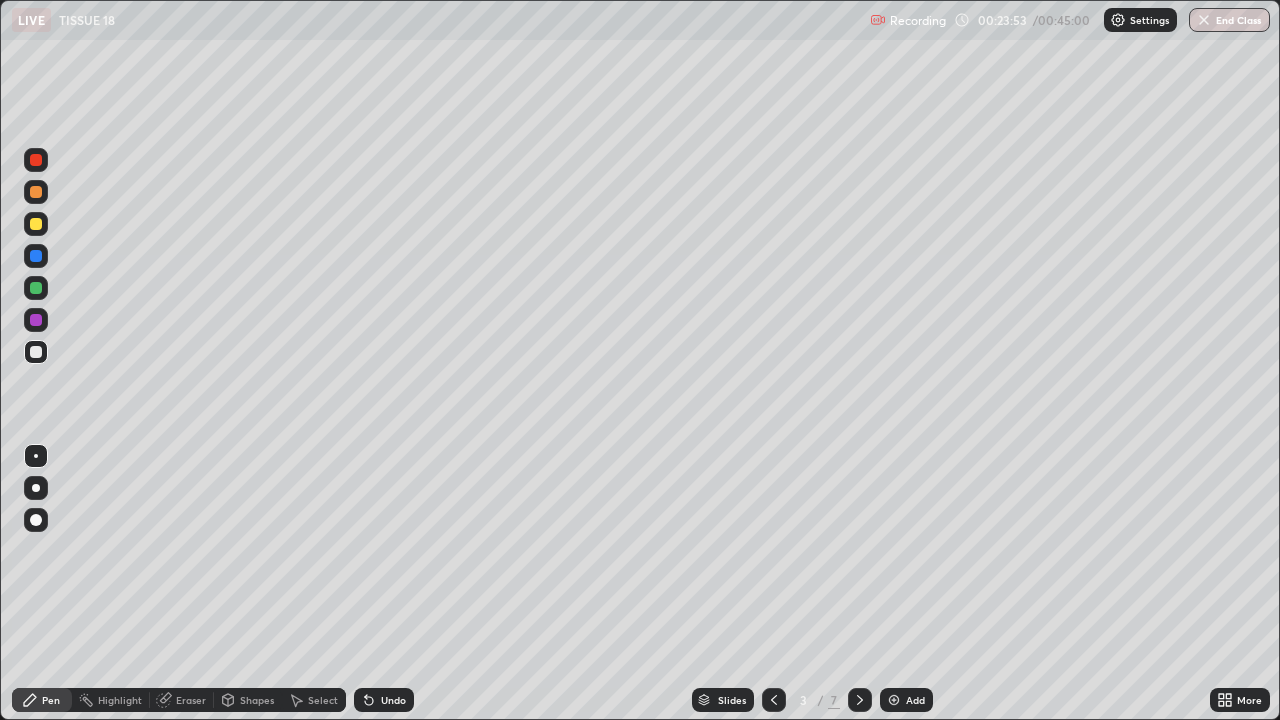 click at bounding box center (36, 224) 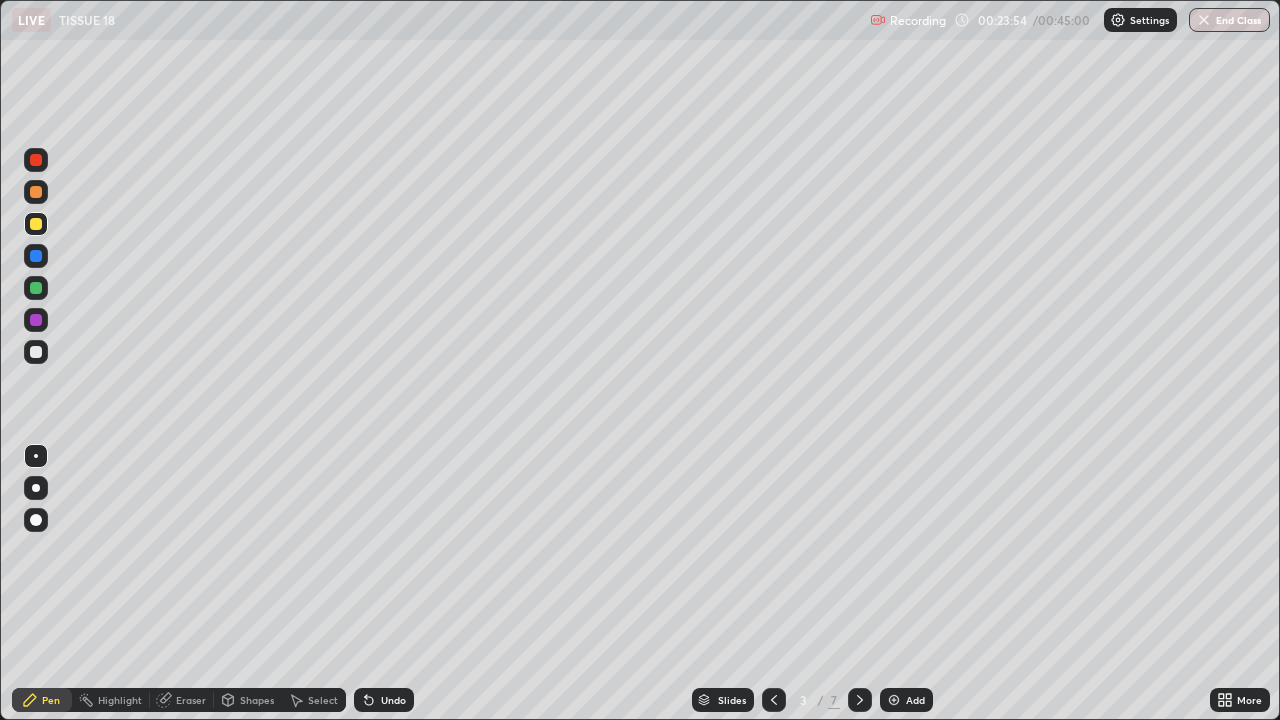 click at bounding box center [894, 700] 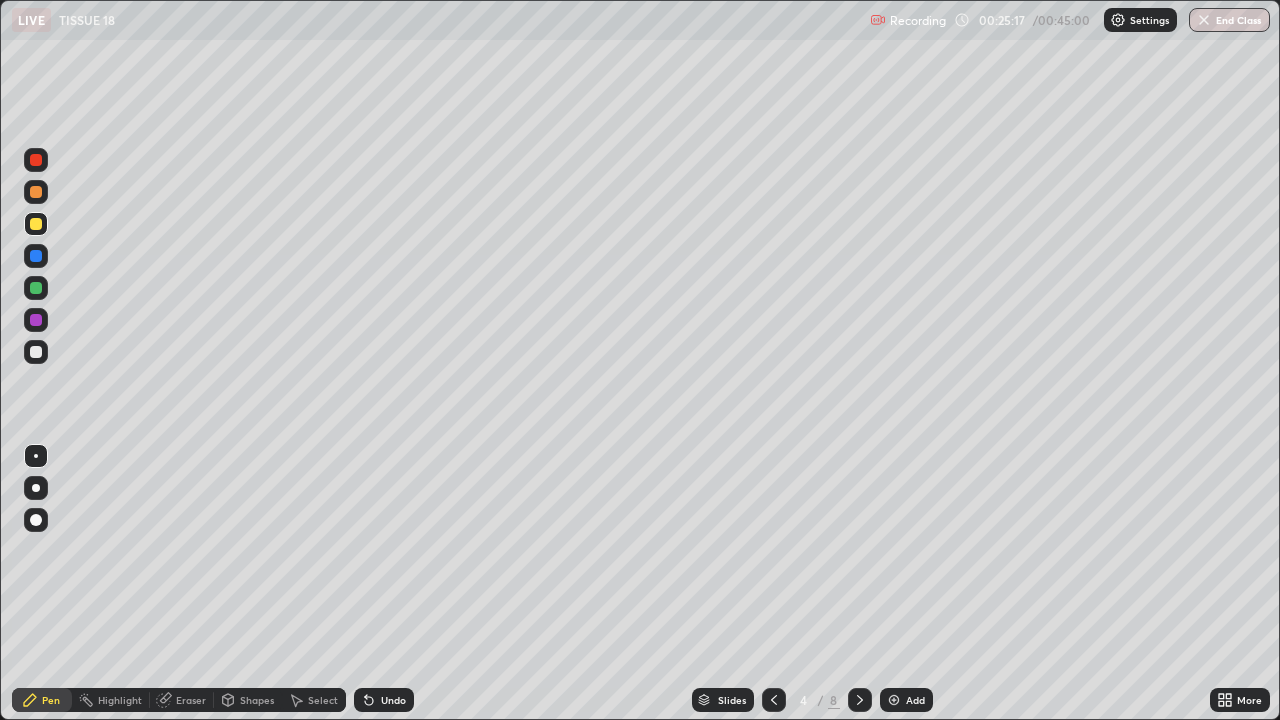 click at bounding box center (36, 320) 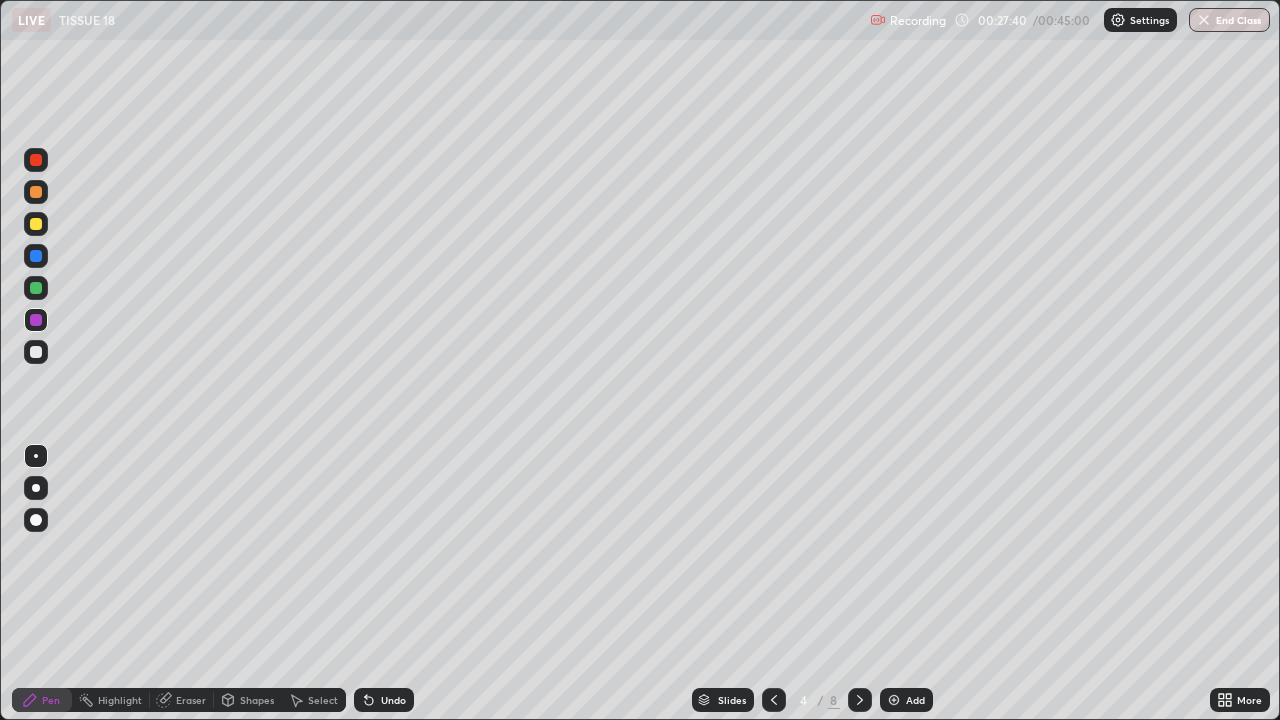 click on "Eraser" at bounding box center (191, 700) 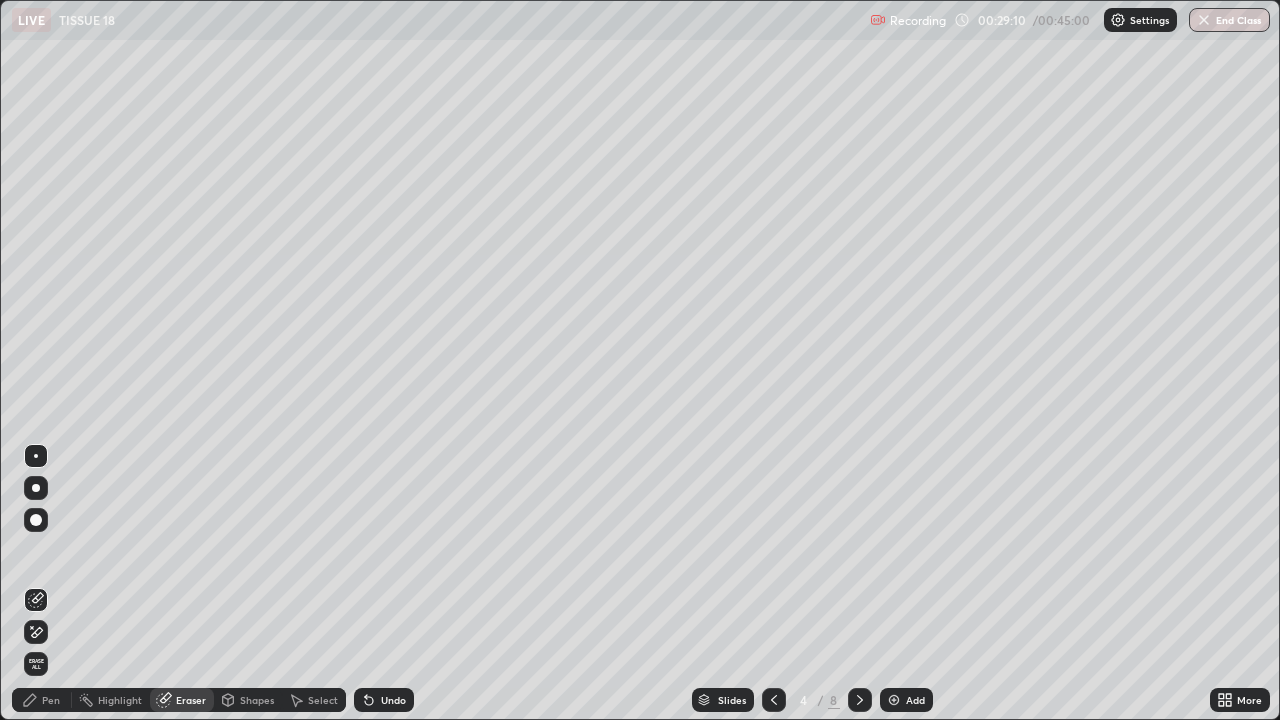 click on "Pen" at bounding box center [51, 700] 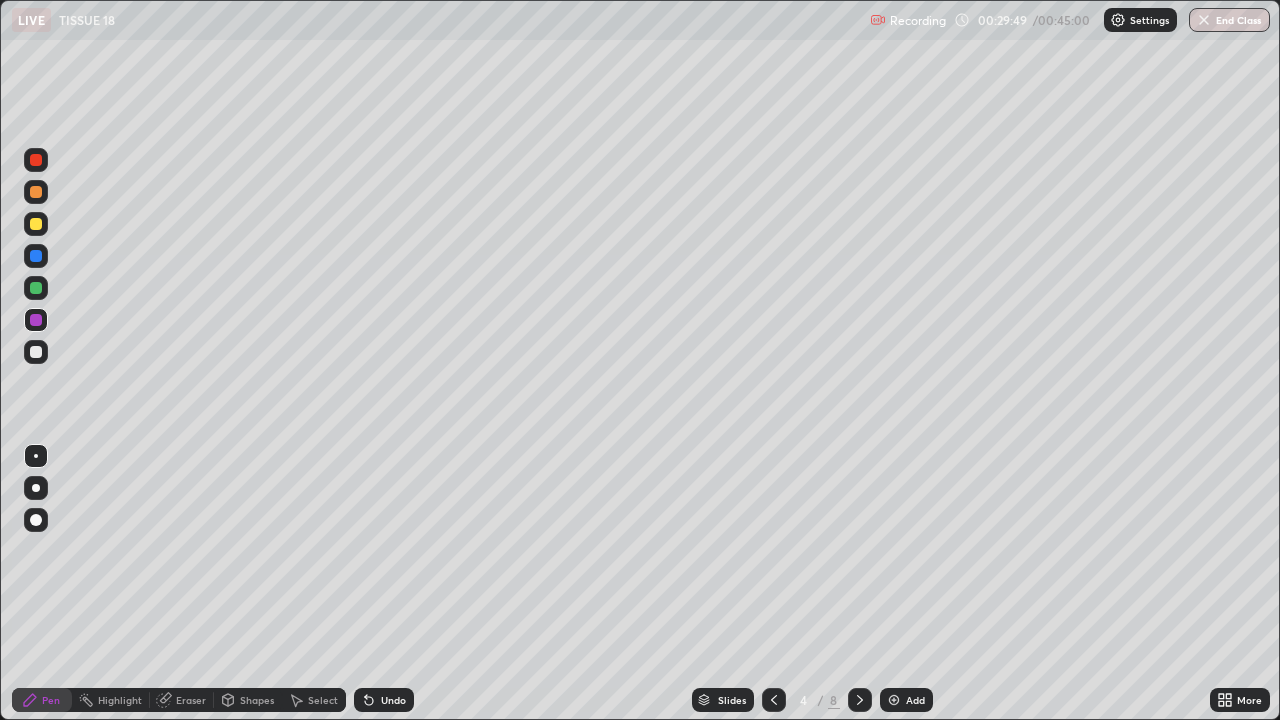 click on "Eraser" at bounding box center [191, 700] 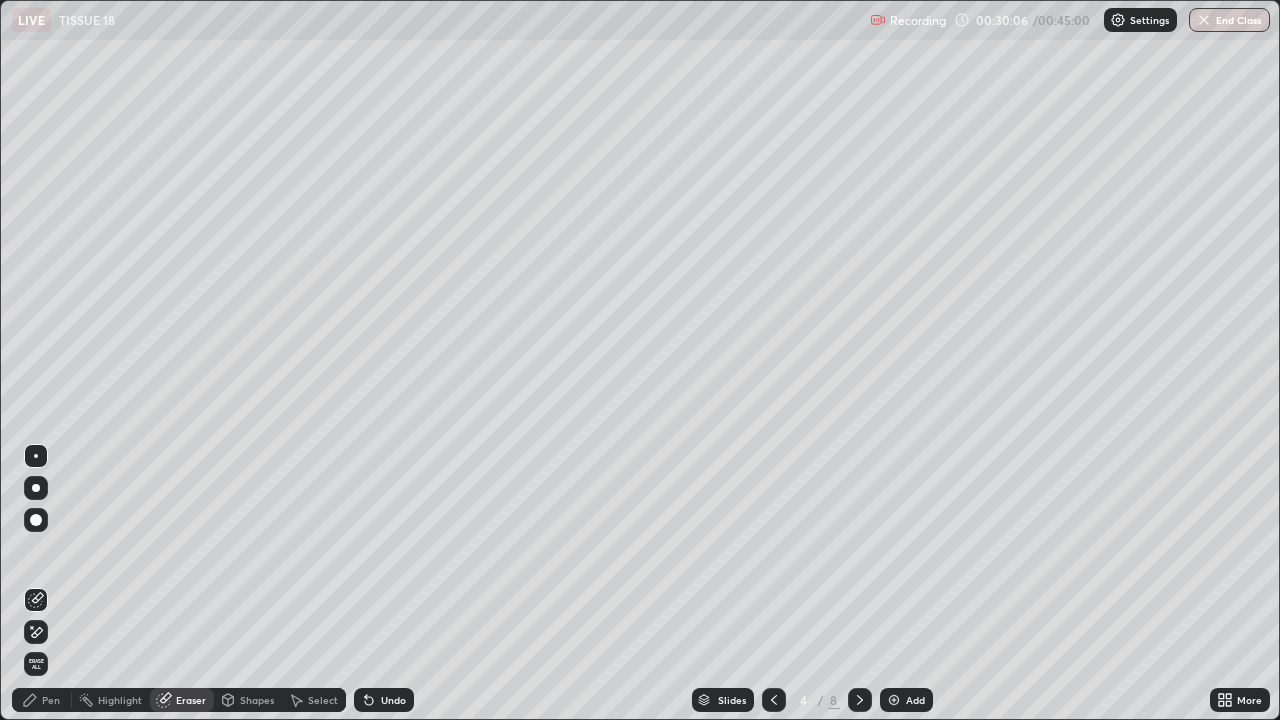 click on "Pen" at bounding box center (51, 700) 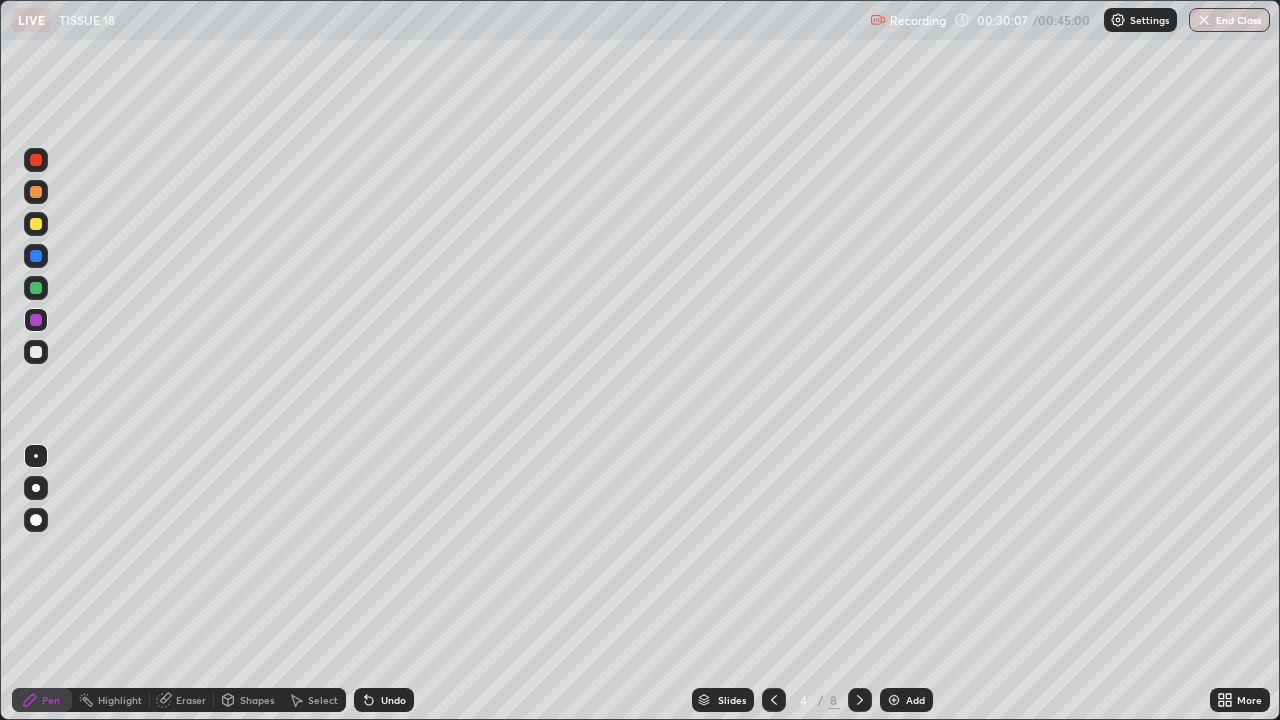 click at bounding box center (36, 192) 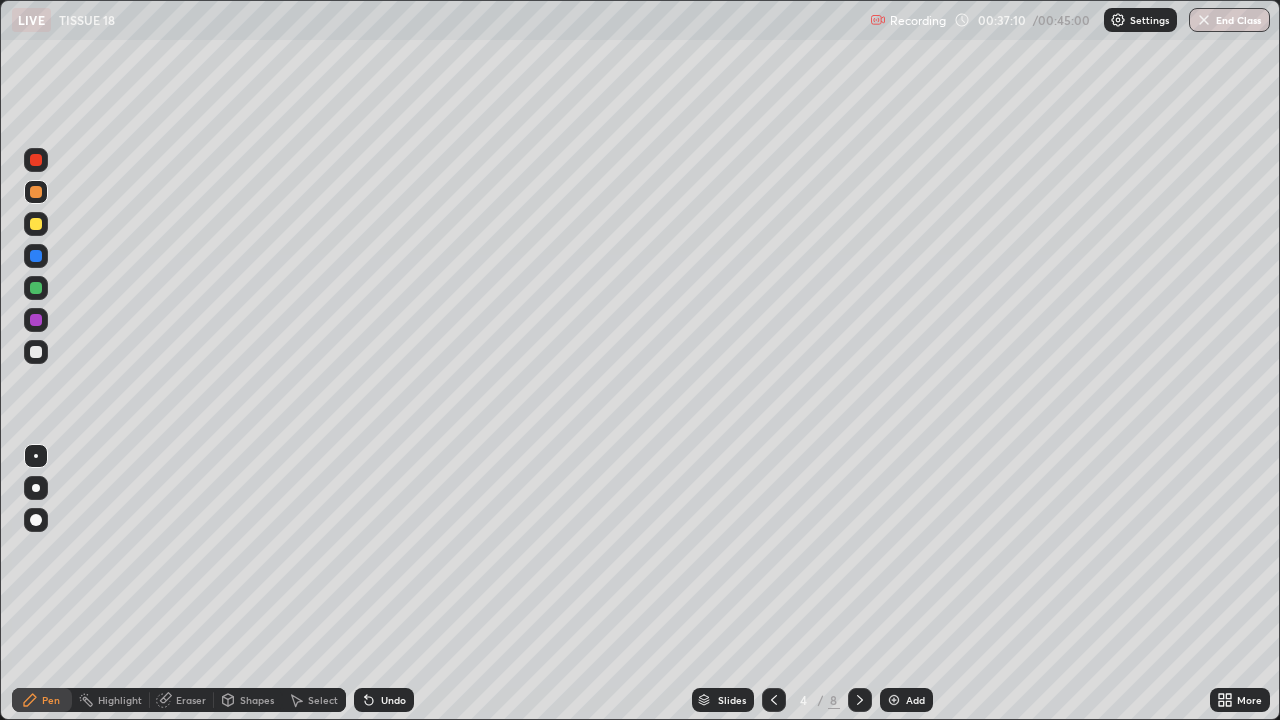 click on "Eraser" at bounding box center (191, 700) 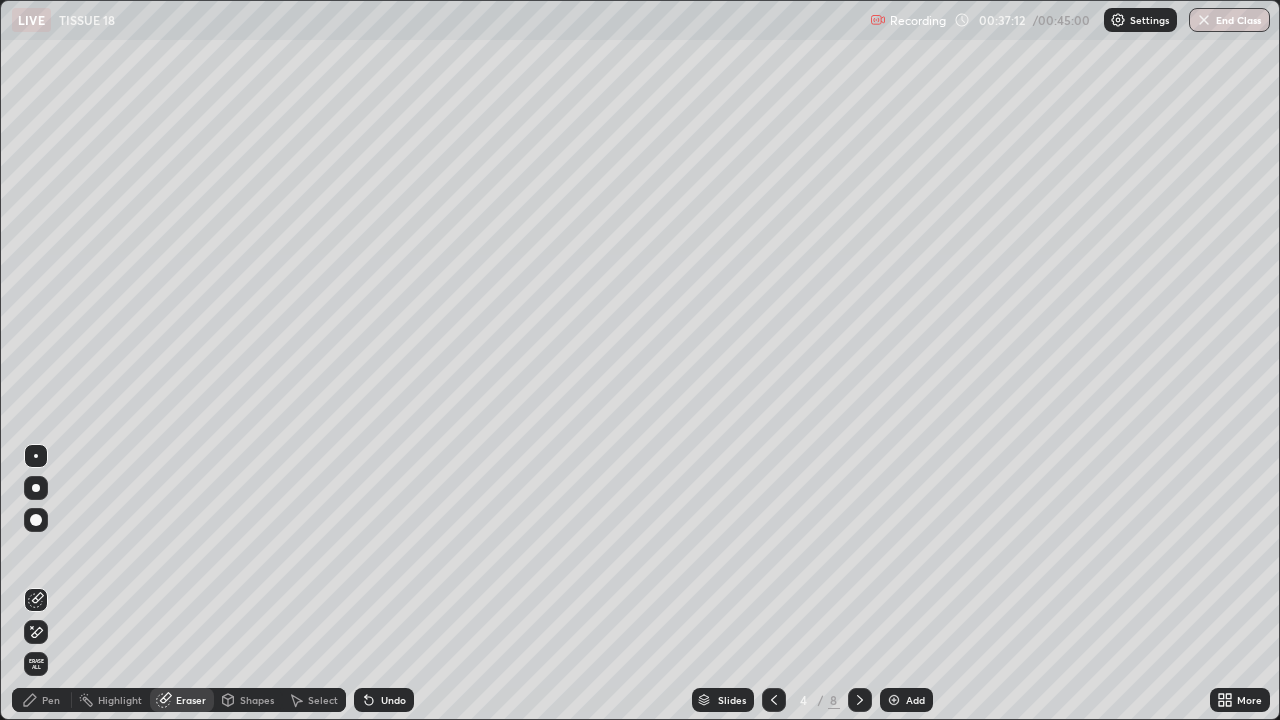 click on "Pen" at bounding box center (42, 700) 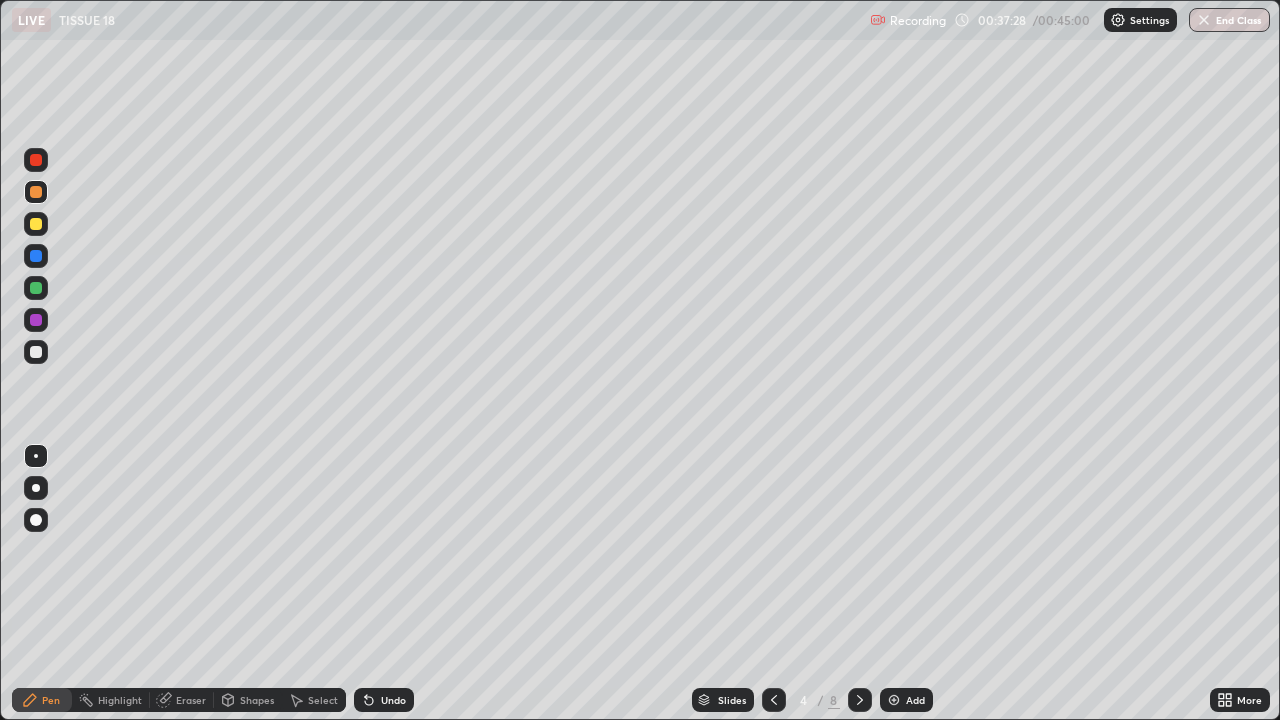 click at bounding box center [36, 288] 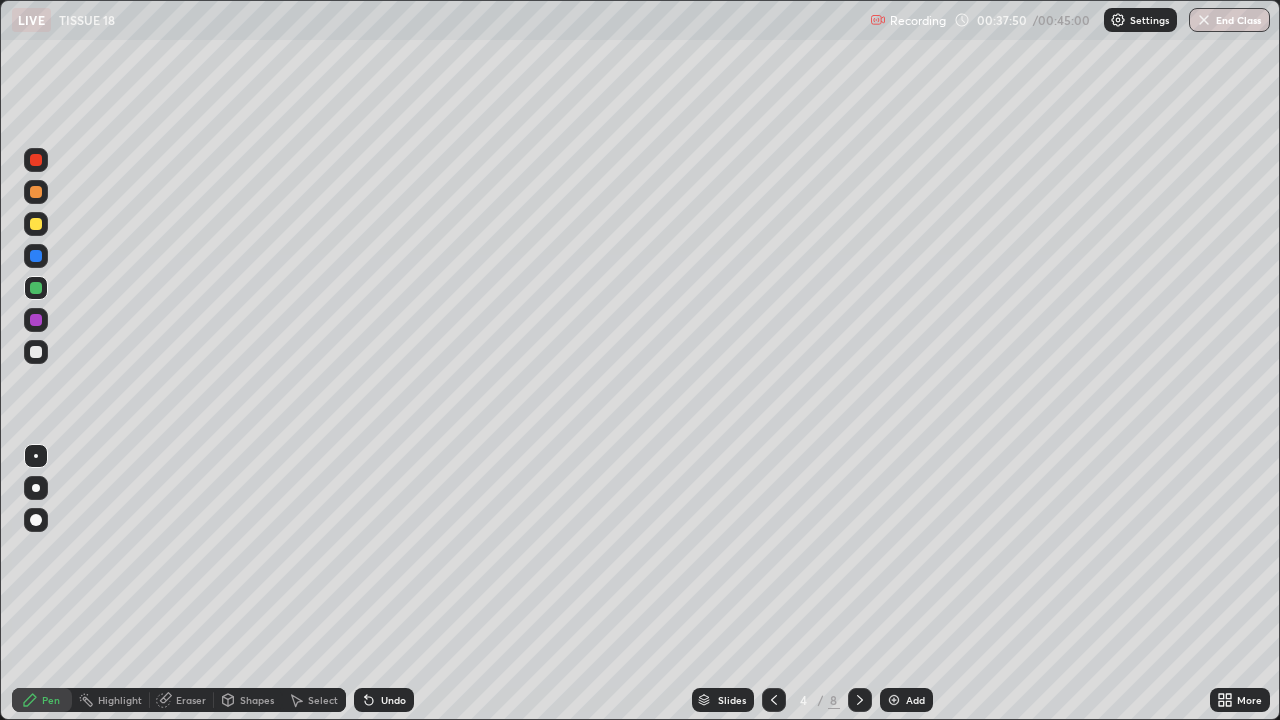 click on "Eraser" at bounding box center [191, 700] 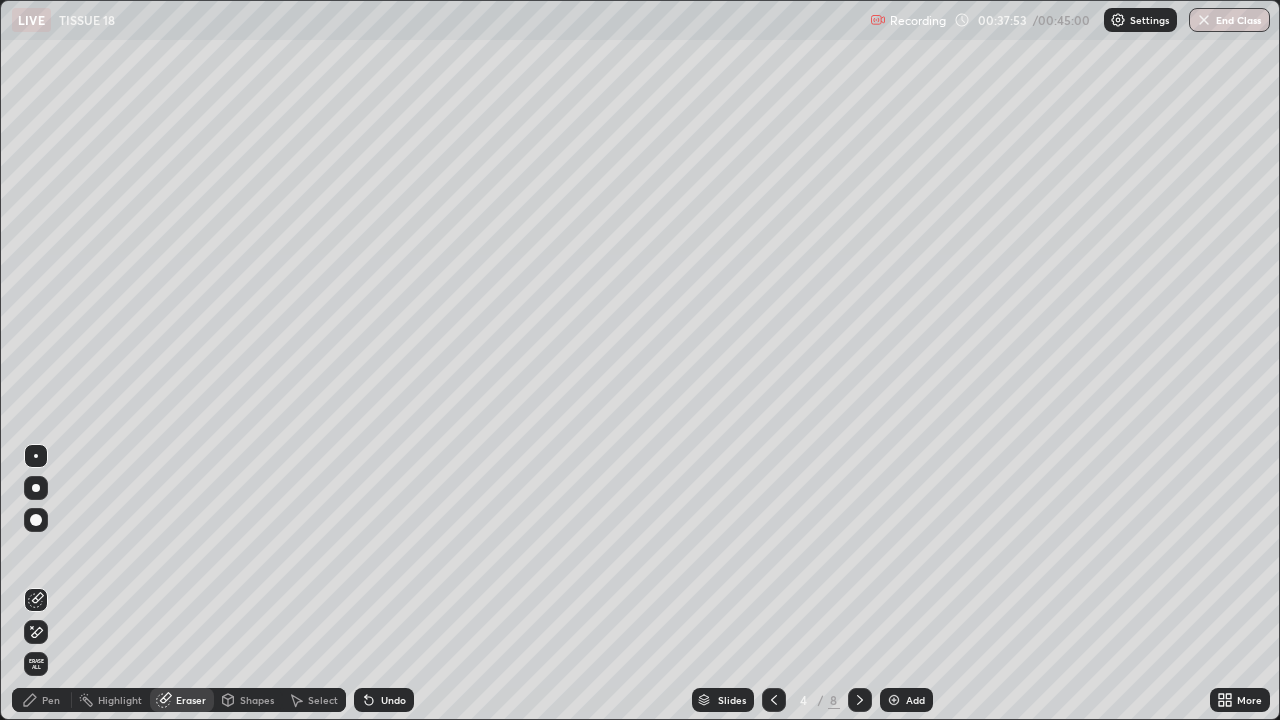 click on "Pen" at bounding box center (51, 700) 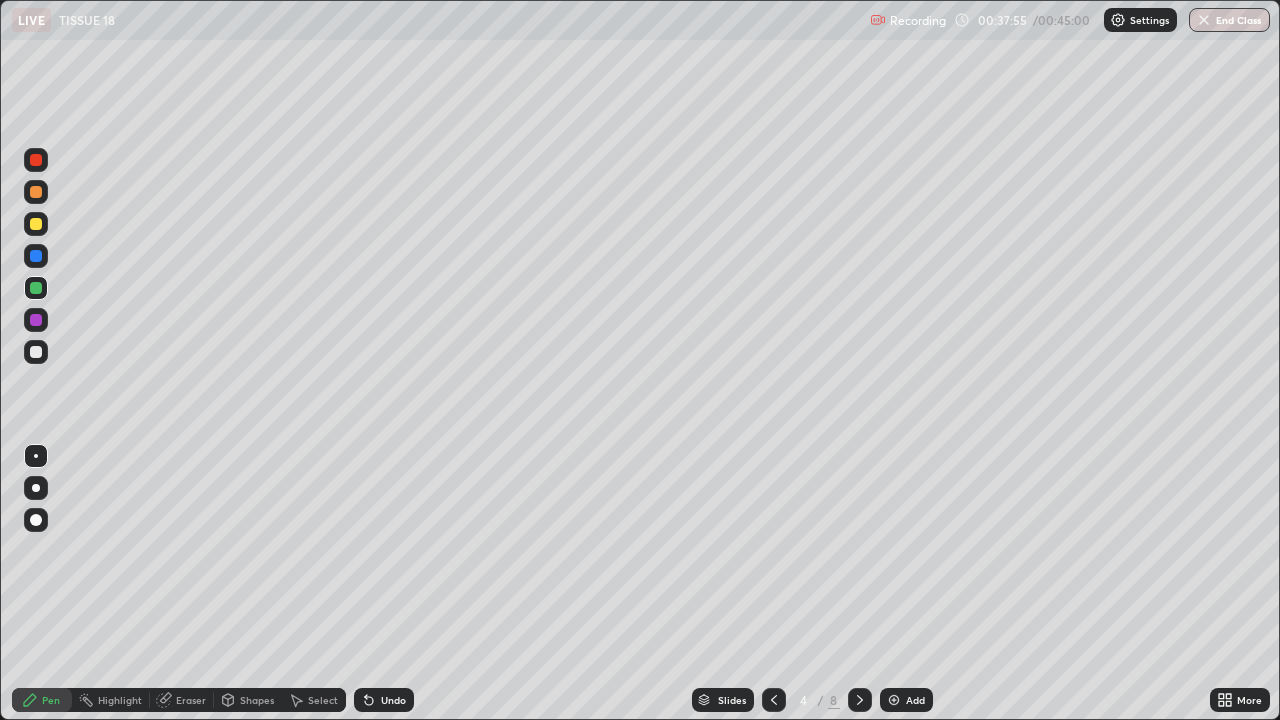 click on "Eraser" at bounding box center [191, 700] 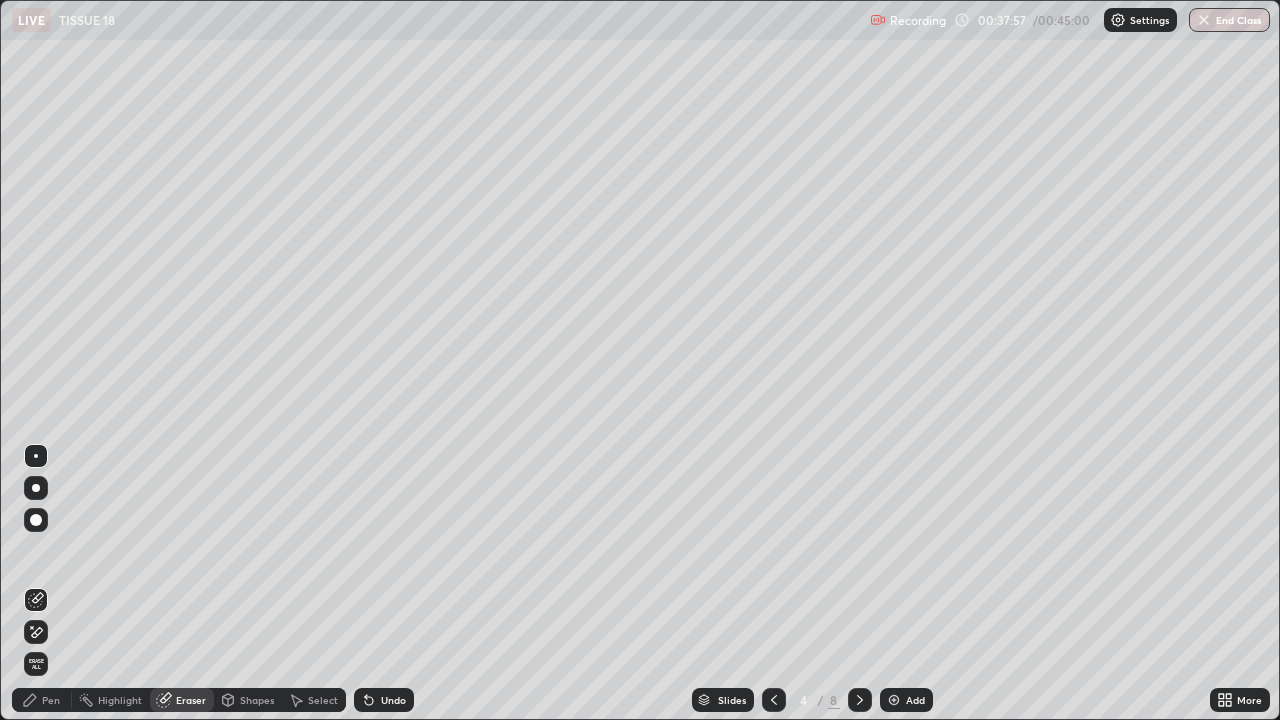click on "Pen" at bounding box center [51, 700] 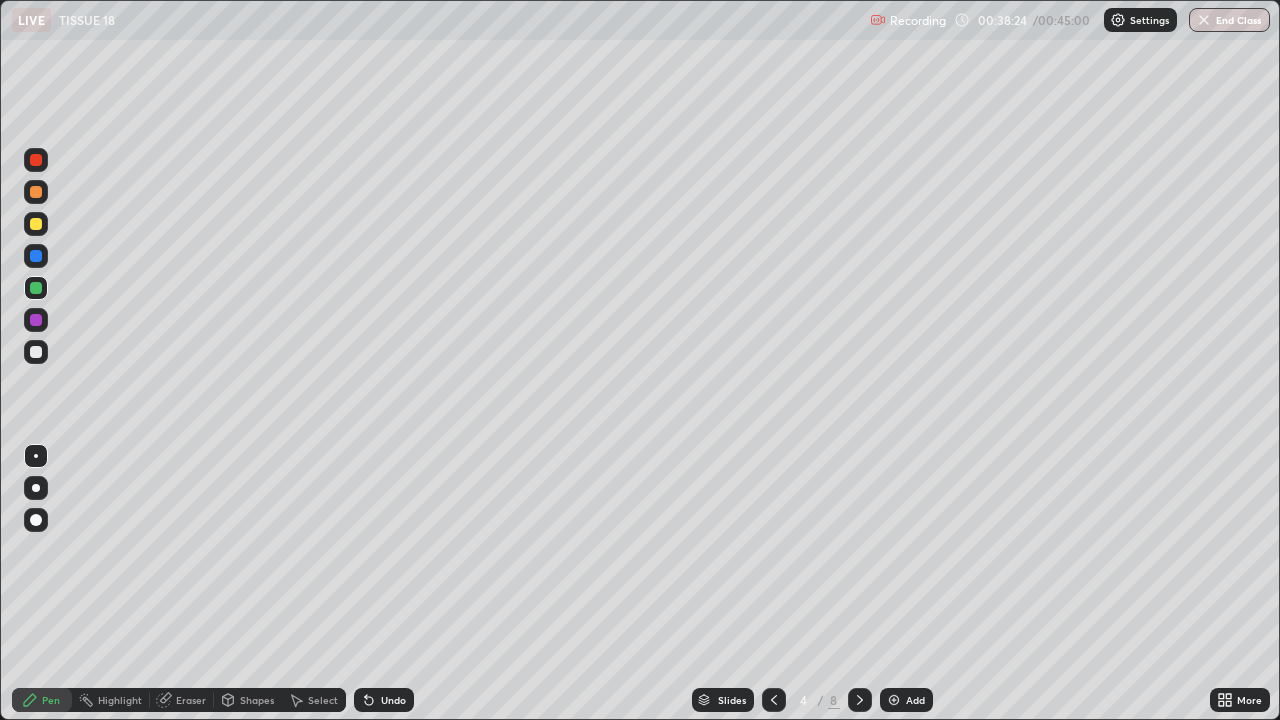 click on "Eraser" at bounding box center (191, 700) 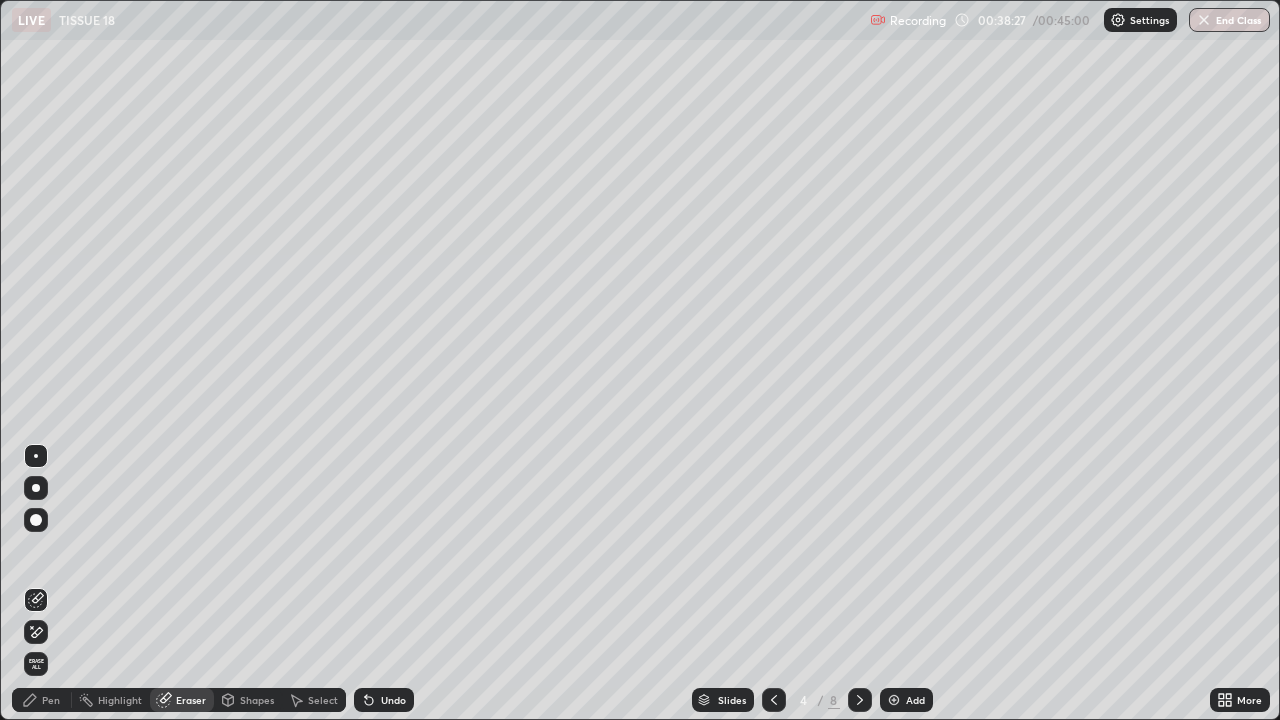 click on "Pen" at bounding box center [51, 700] 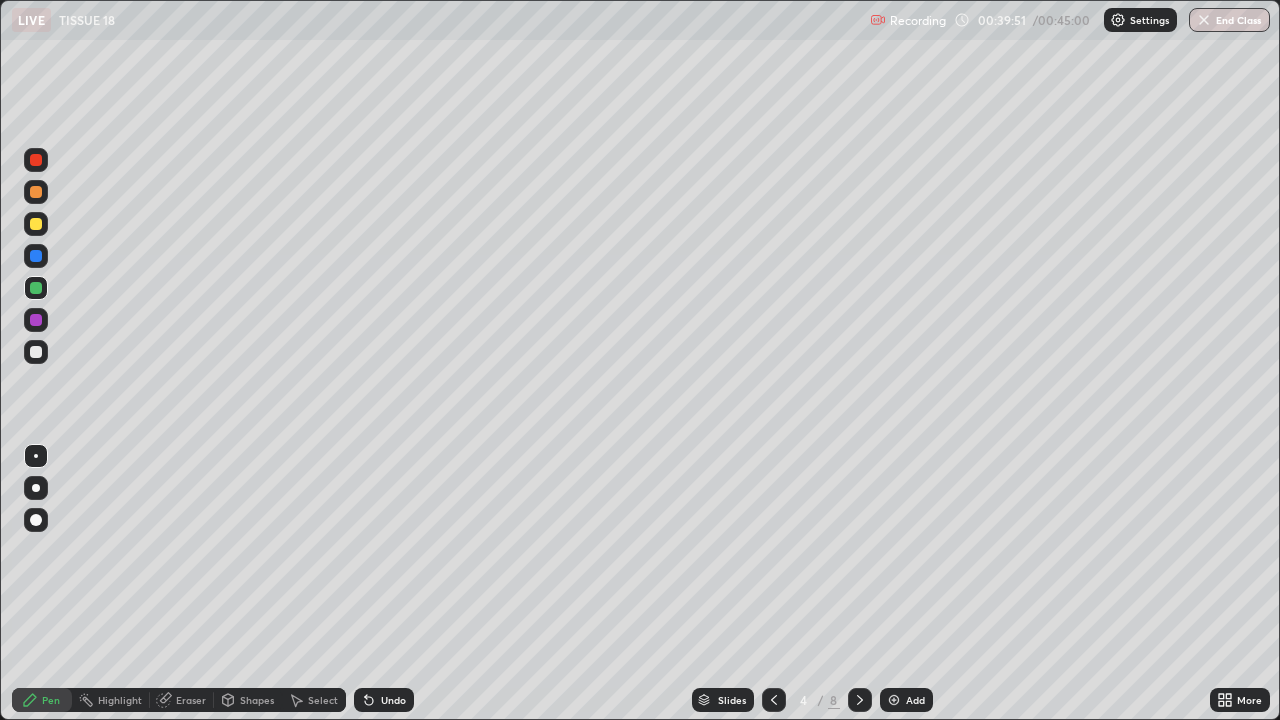 click on "Add" at bounding box center (915, 700) 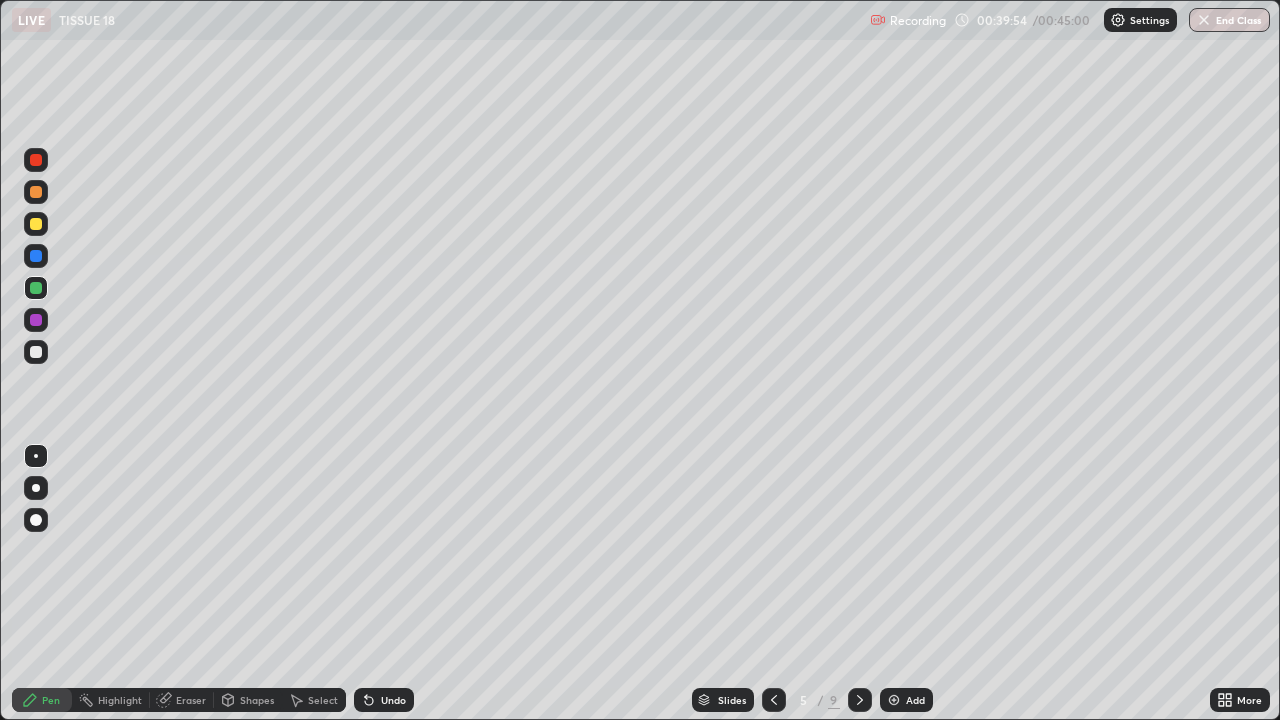 click at bounding box center (36, 192) 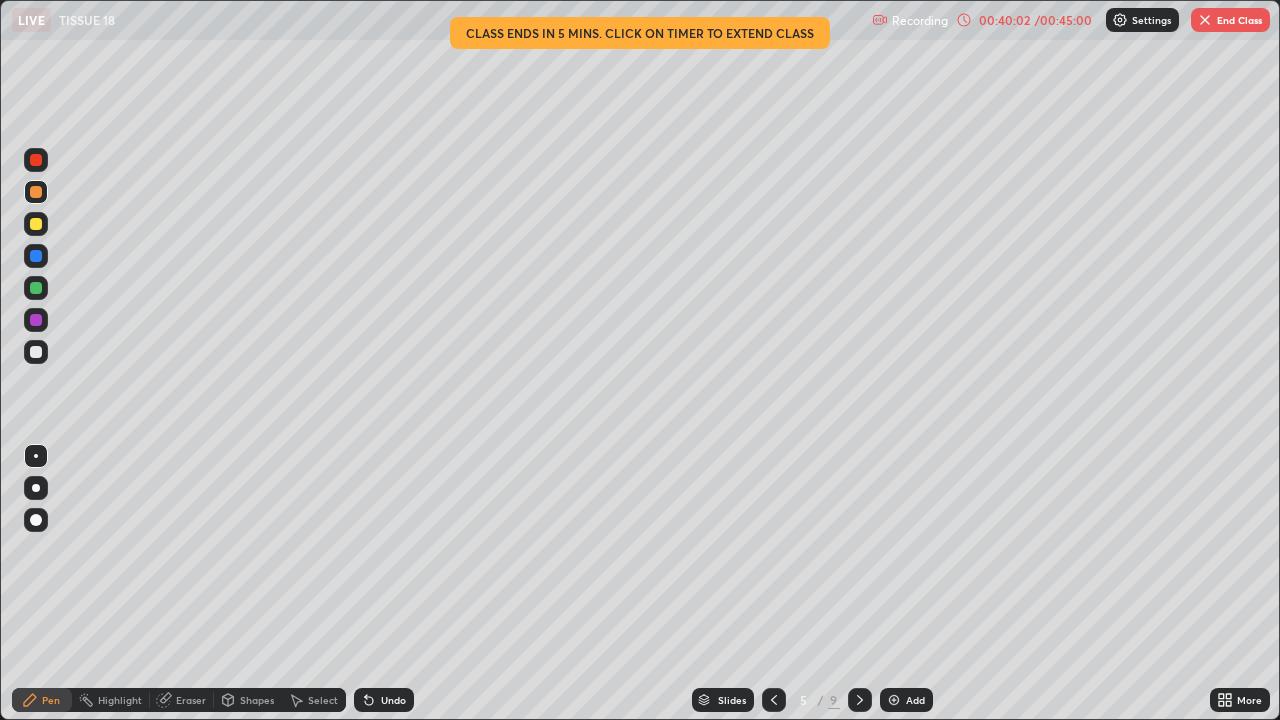 click on "Eraser" at bounding box center (182, 700) 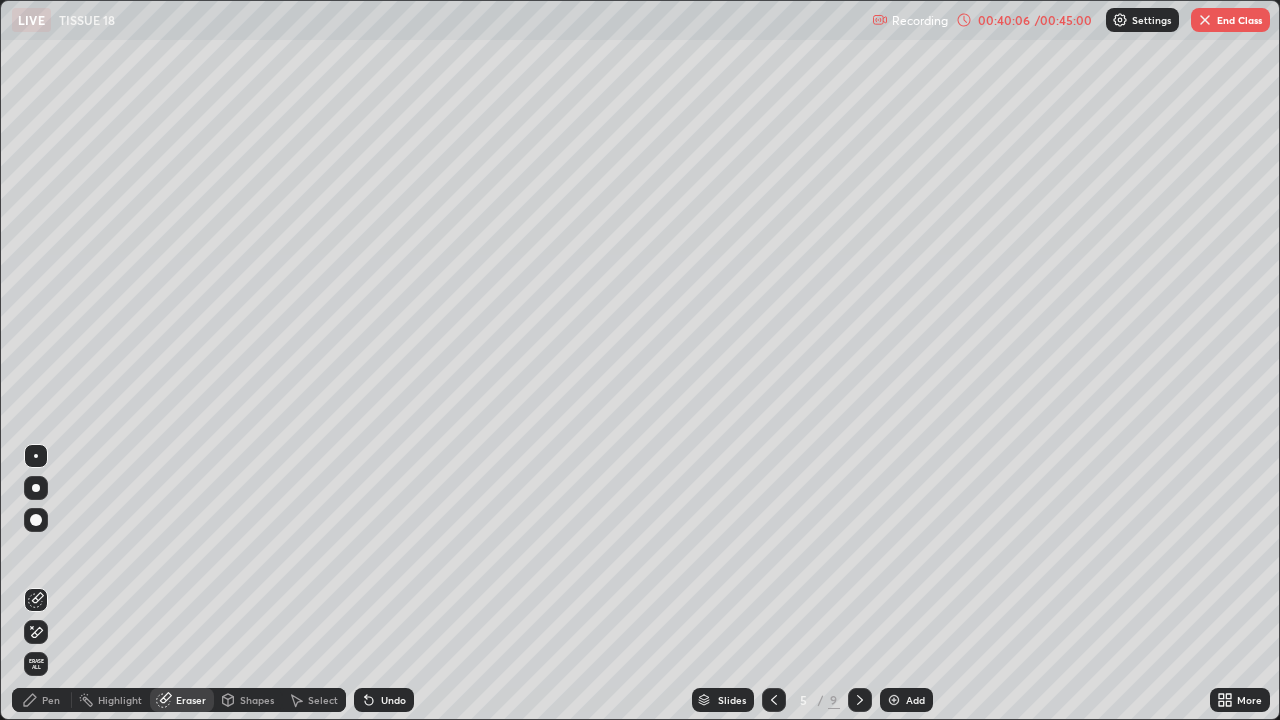 click on "Pen" at bounding box center [51, 700] 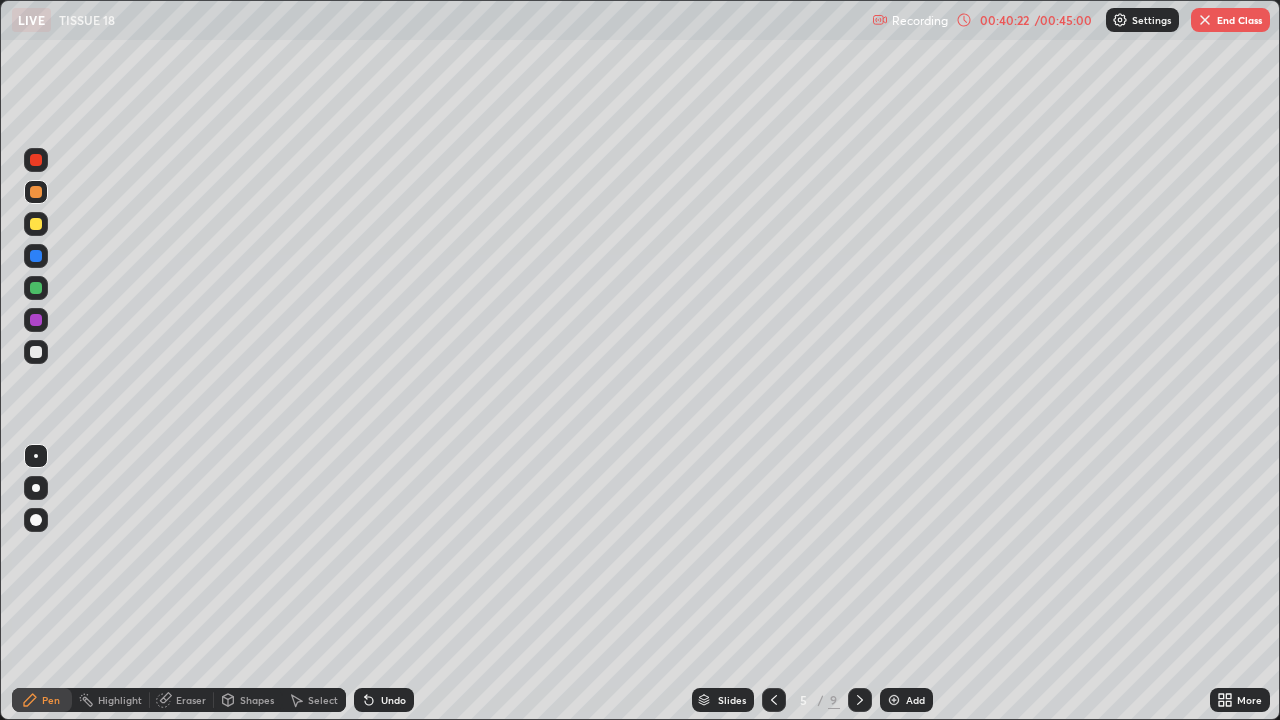 click on "Eraser" at bounding box center [191, 700] 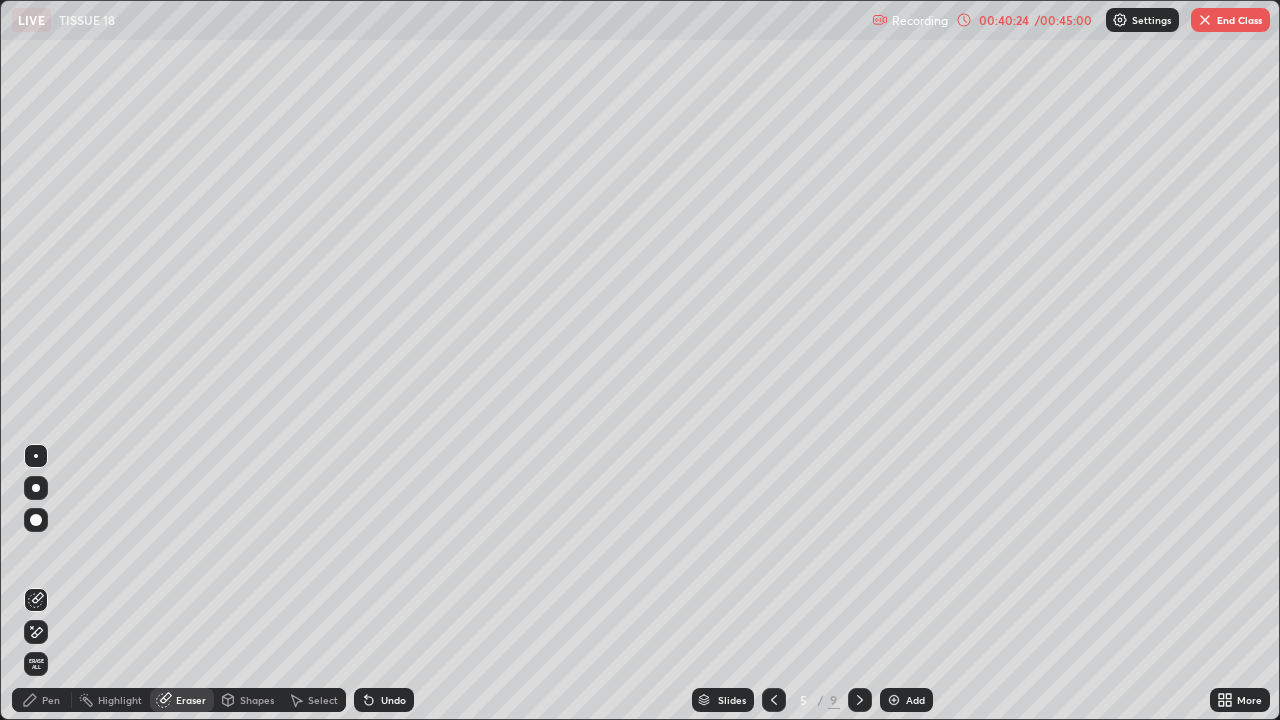 click on "Pen" at bounding box center [51, 700] 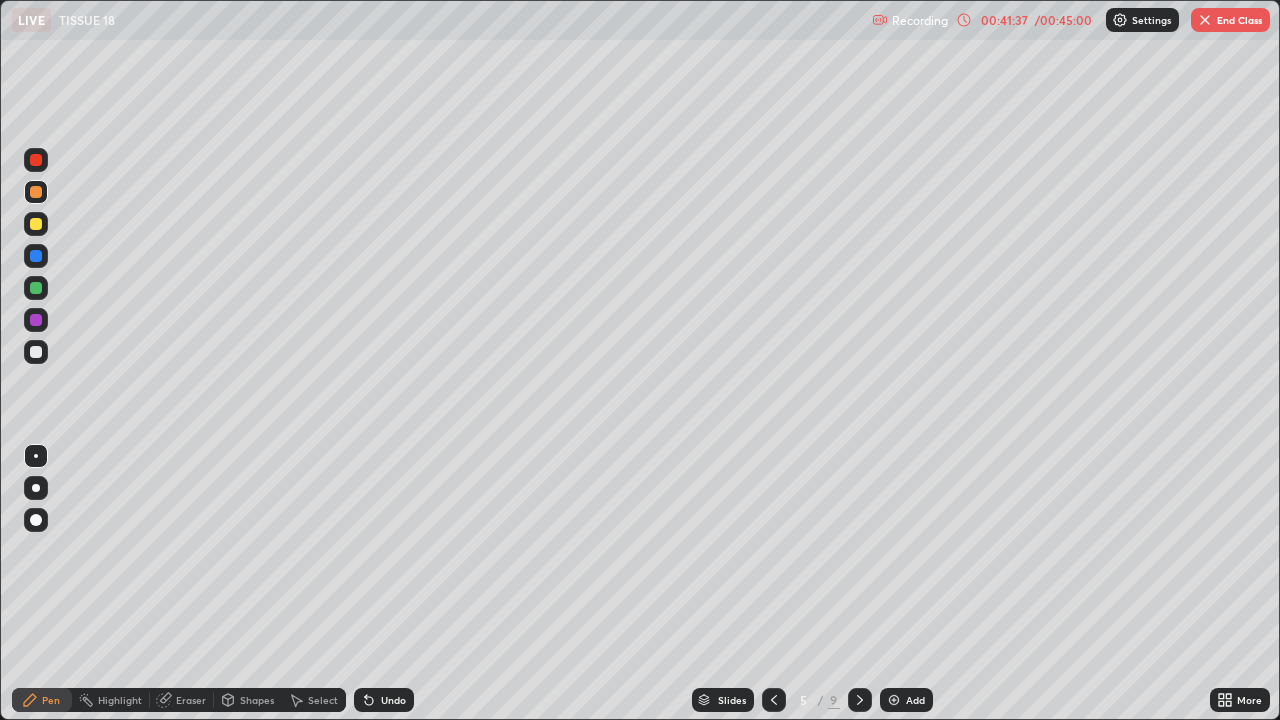 click at bounding box center (36, 288) 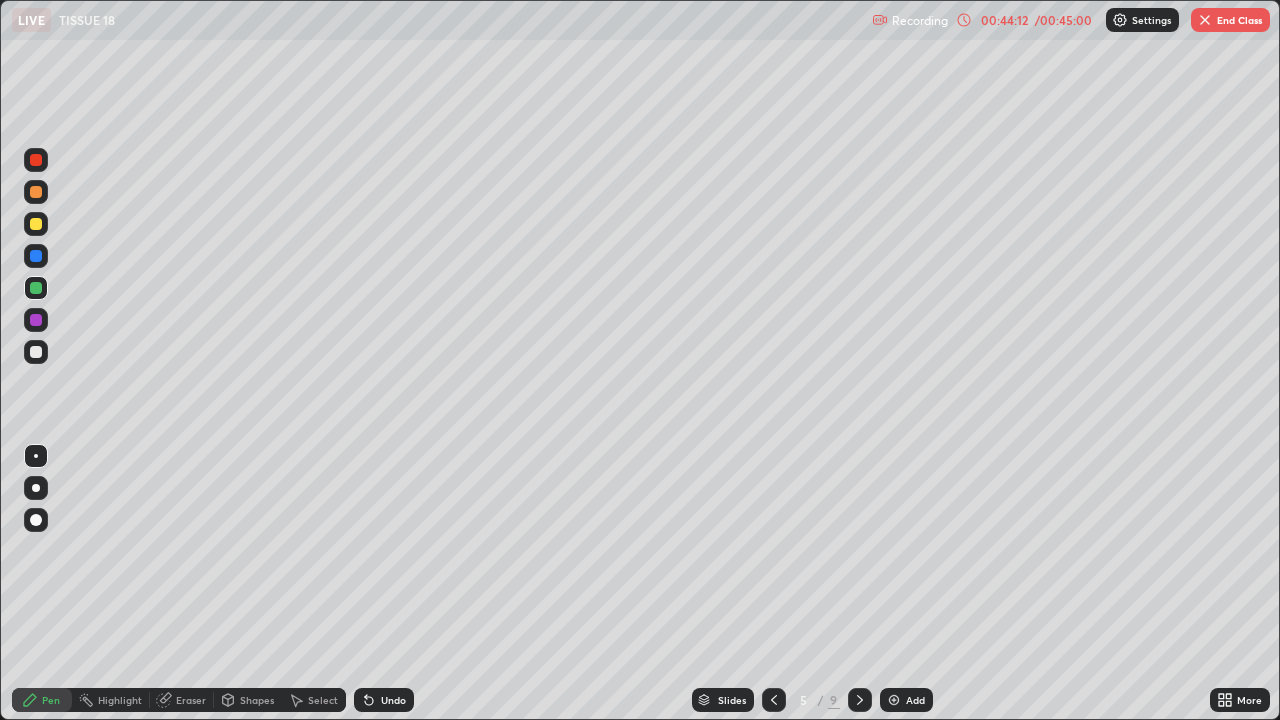 click on "End Class" at bounding box center (1230, 20) 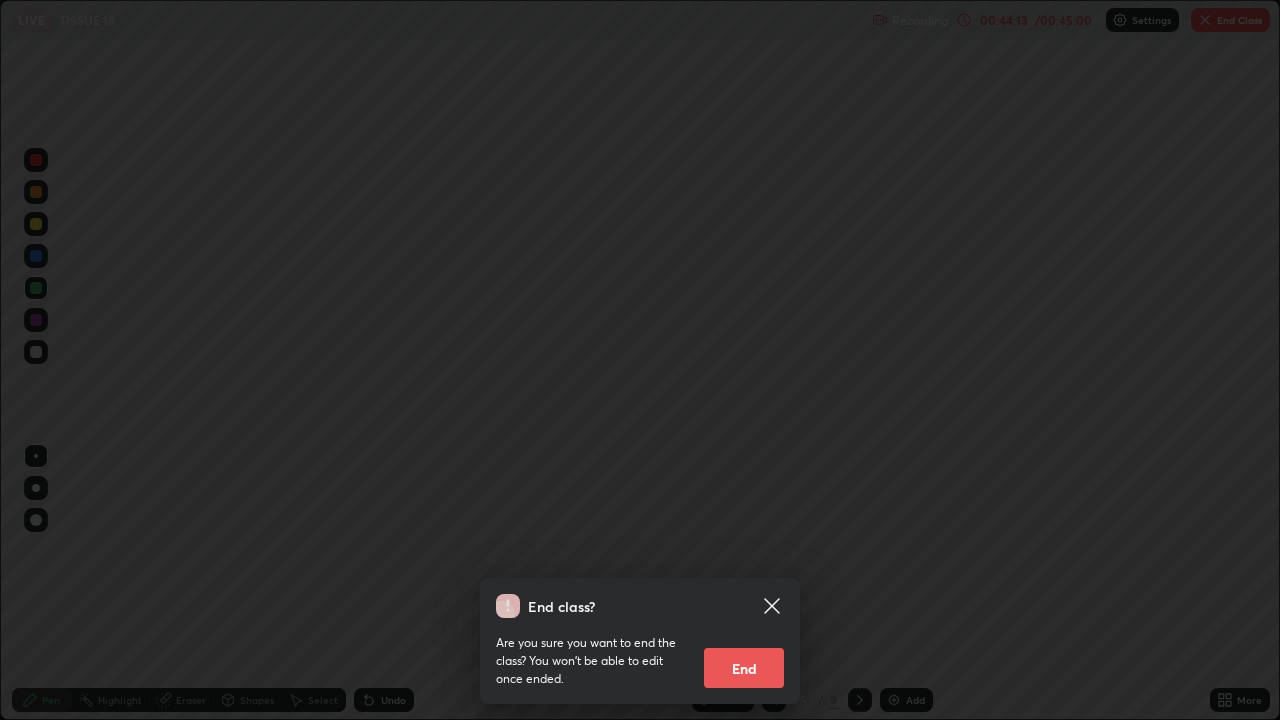 click on "End" at bounding box center [744, 668] 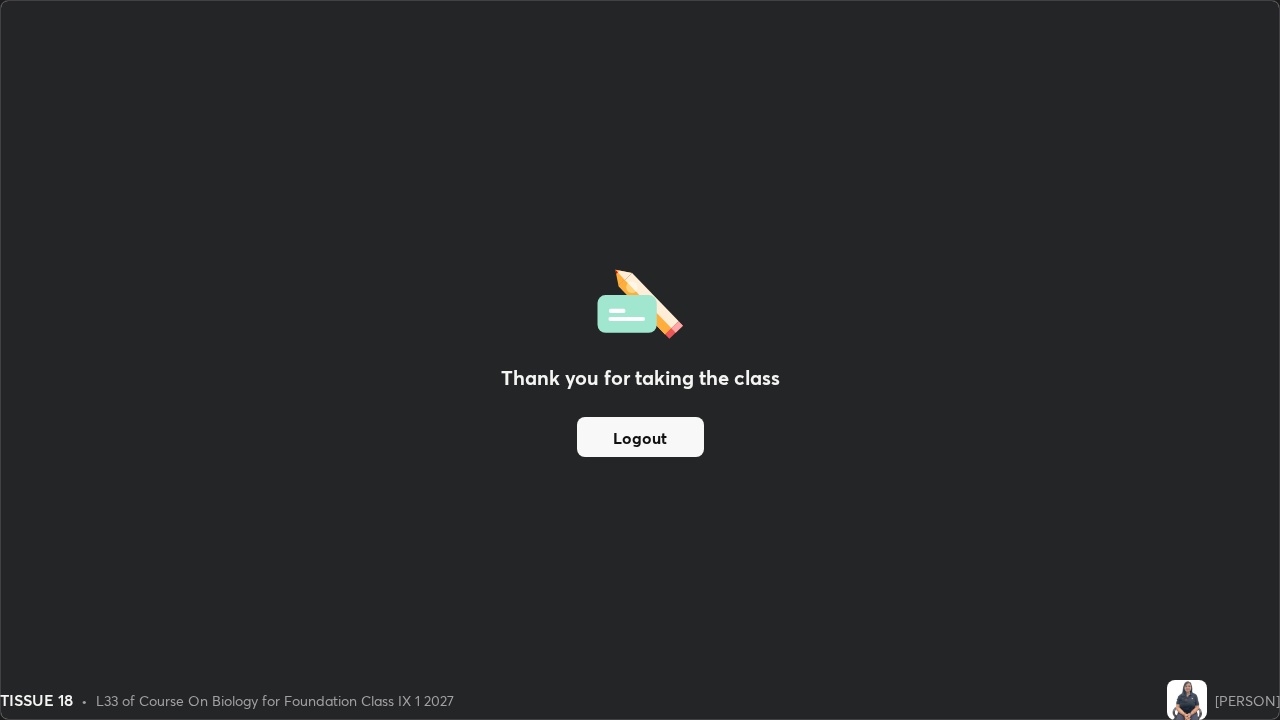 click on "Logout" at bounding box center [640, 437] 